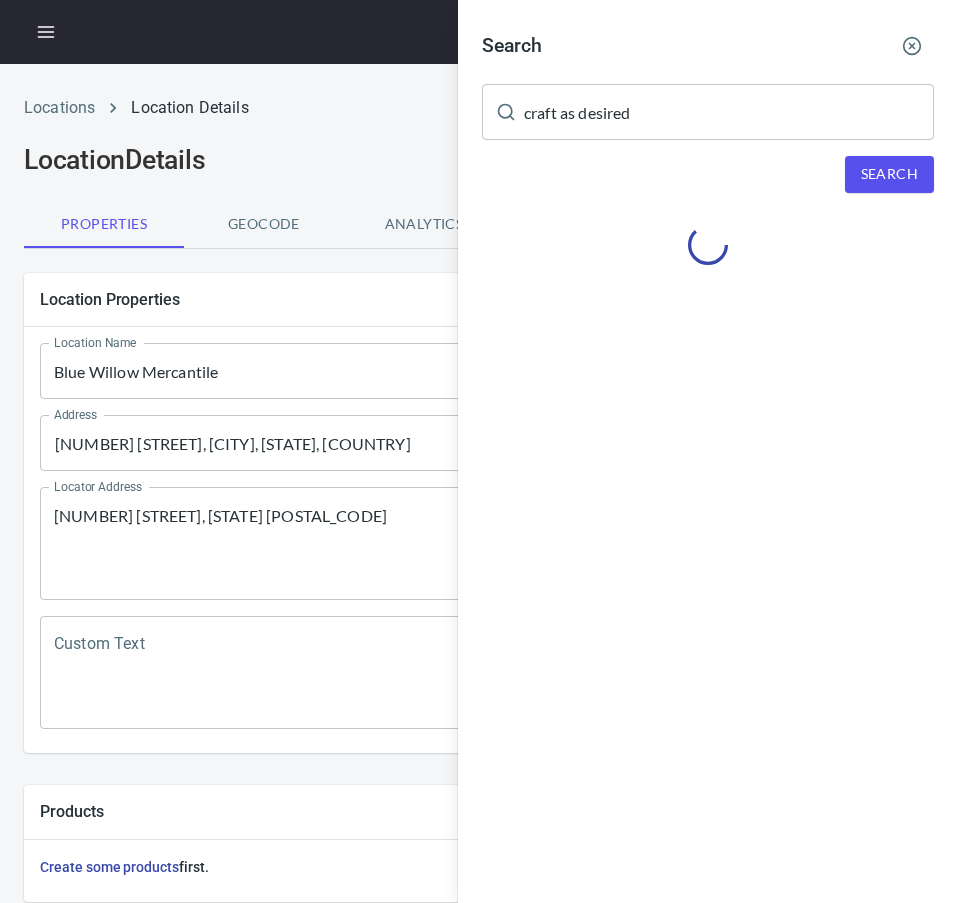 scroll, scrollTop: 0, scrollLeft: 0, axis: both 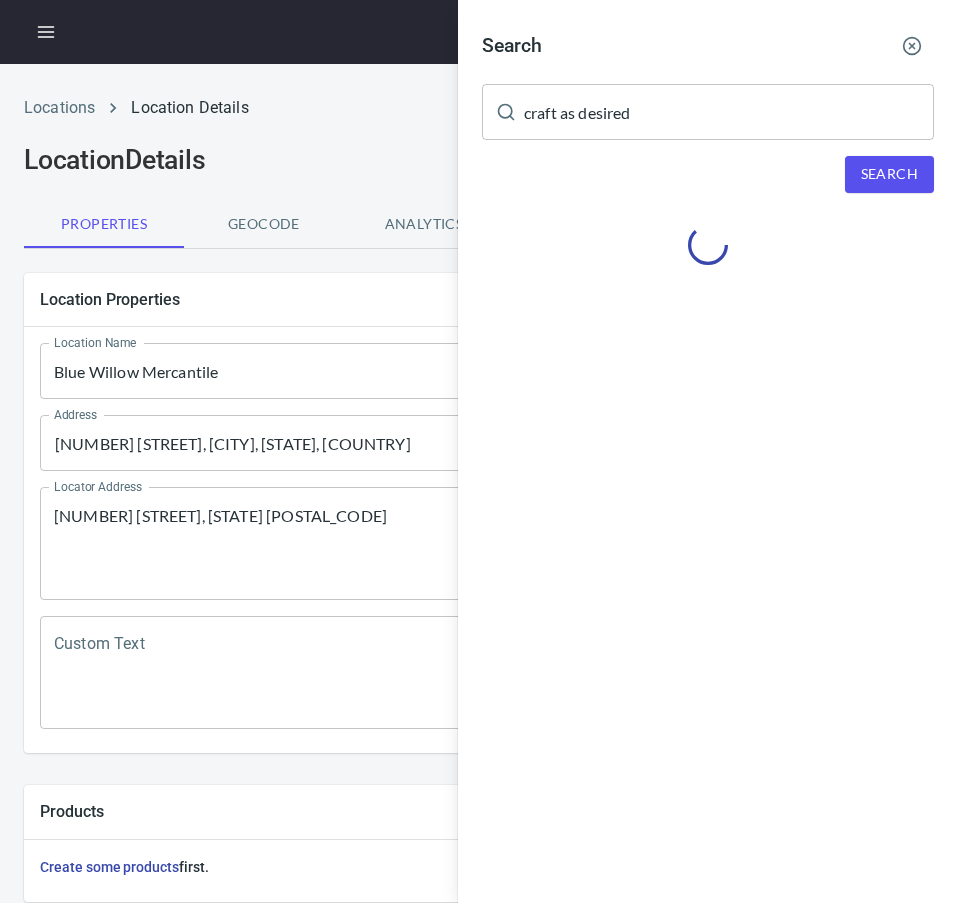 click on "craft as desired" at bounding box center (729, 112) 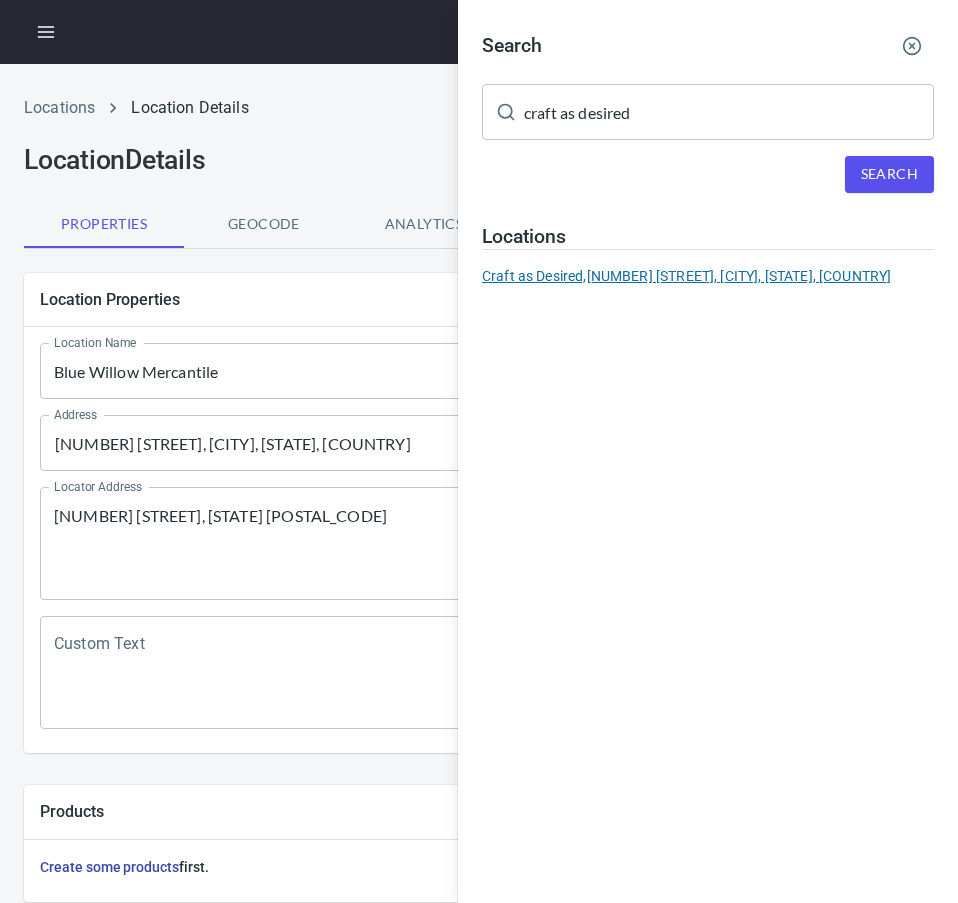 click on "Craft as Desired, [NUMBER] [STREET], [CITY], [STATE] [POSTAL_CODE], [COUNTRY]" at bounding box center (708, 276) 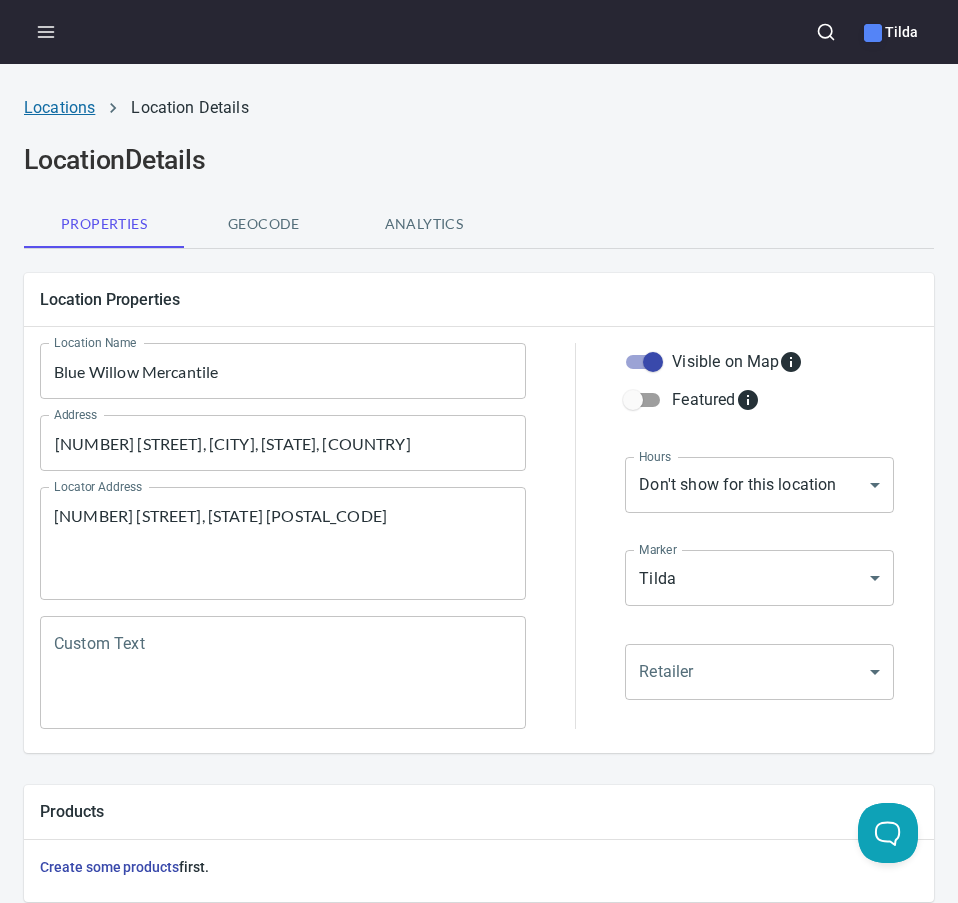 click on "Locations" at bounding box center (59, 107) 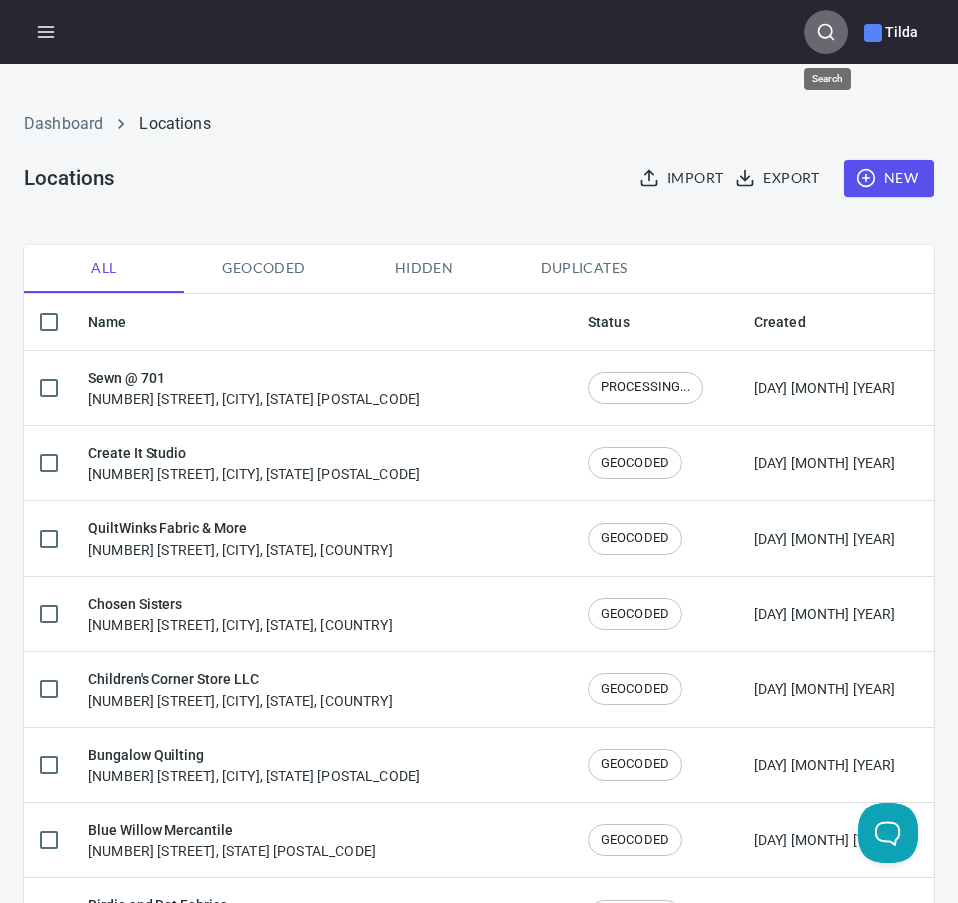 click at bounding box center (825, 31) 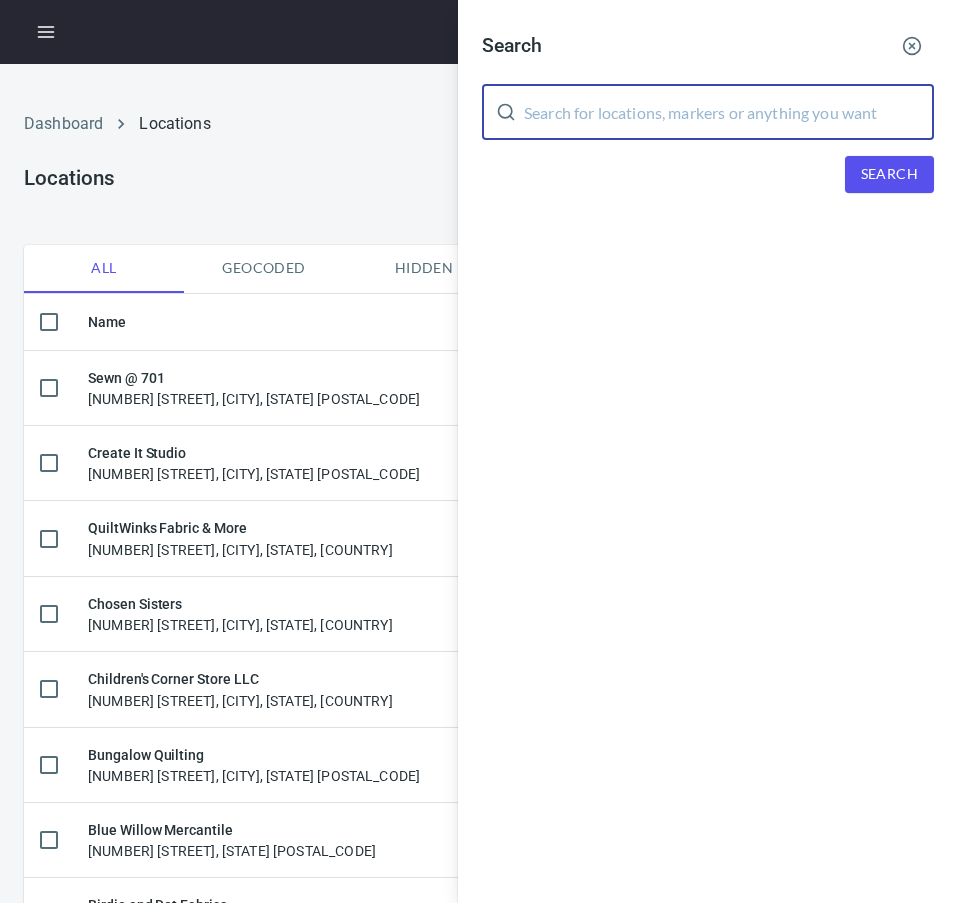 click at bounding box center [729, 112] 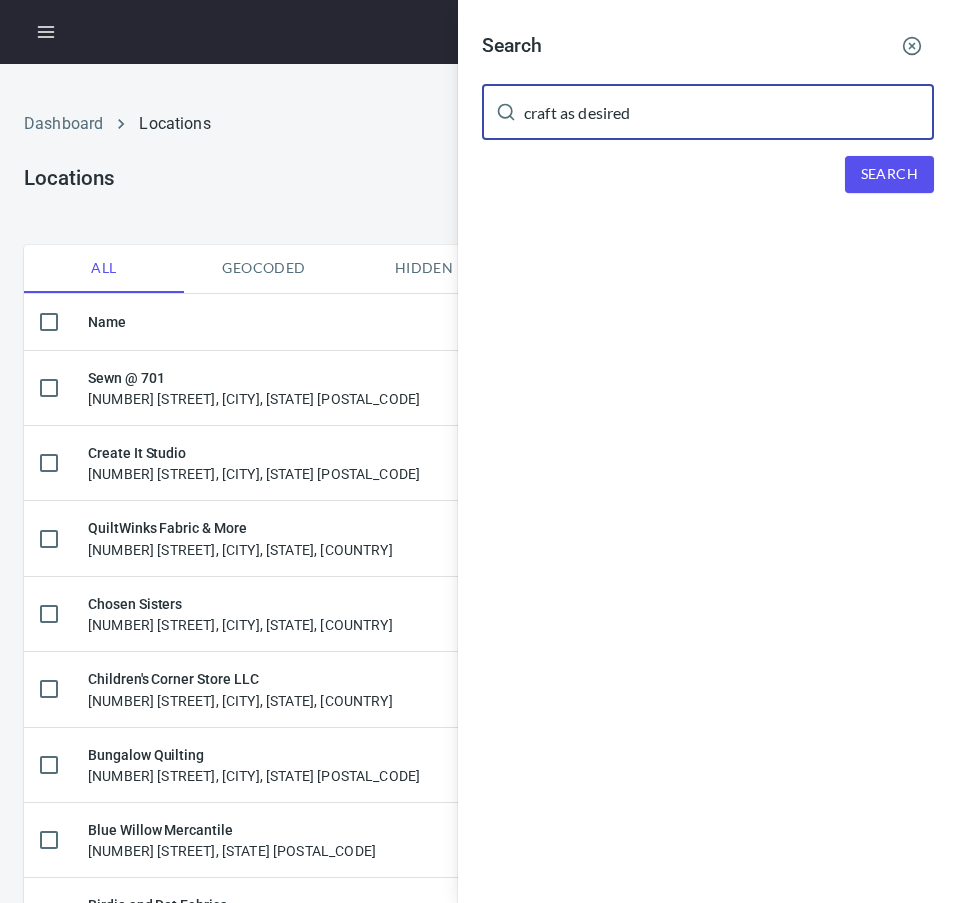 type on "craft as desired" 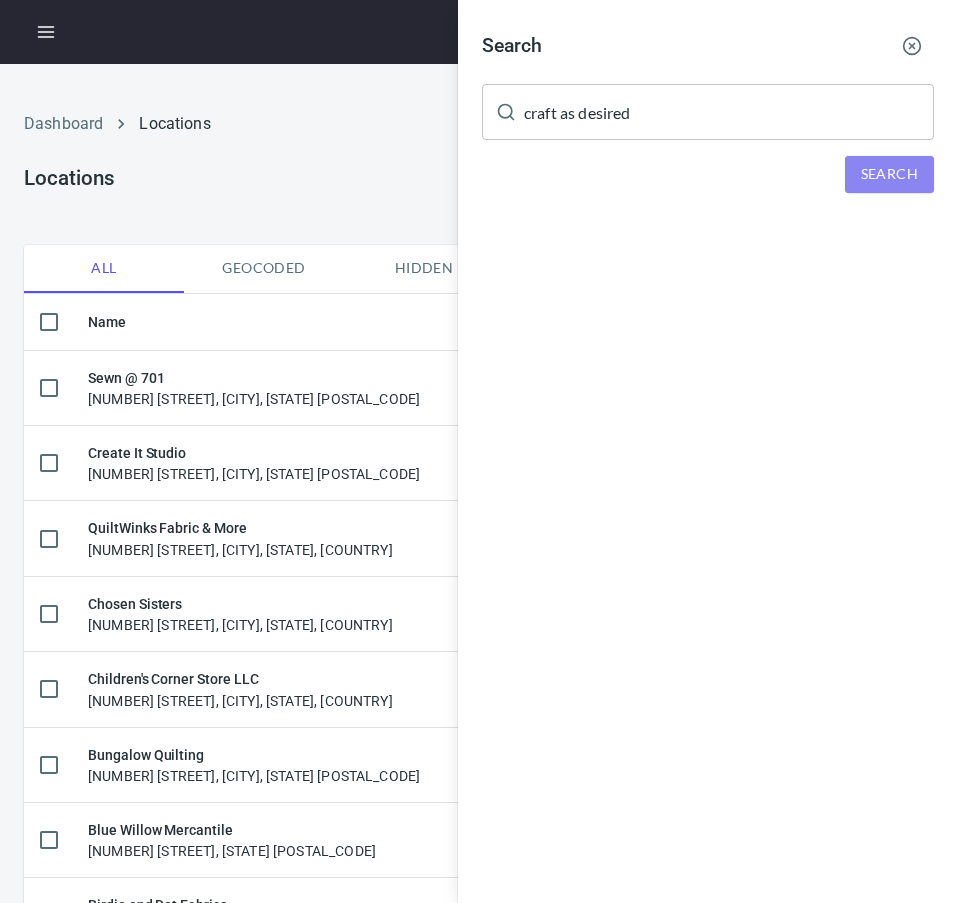 click on "Search" at bounding box center (889, 174) 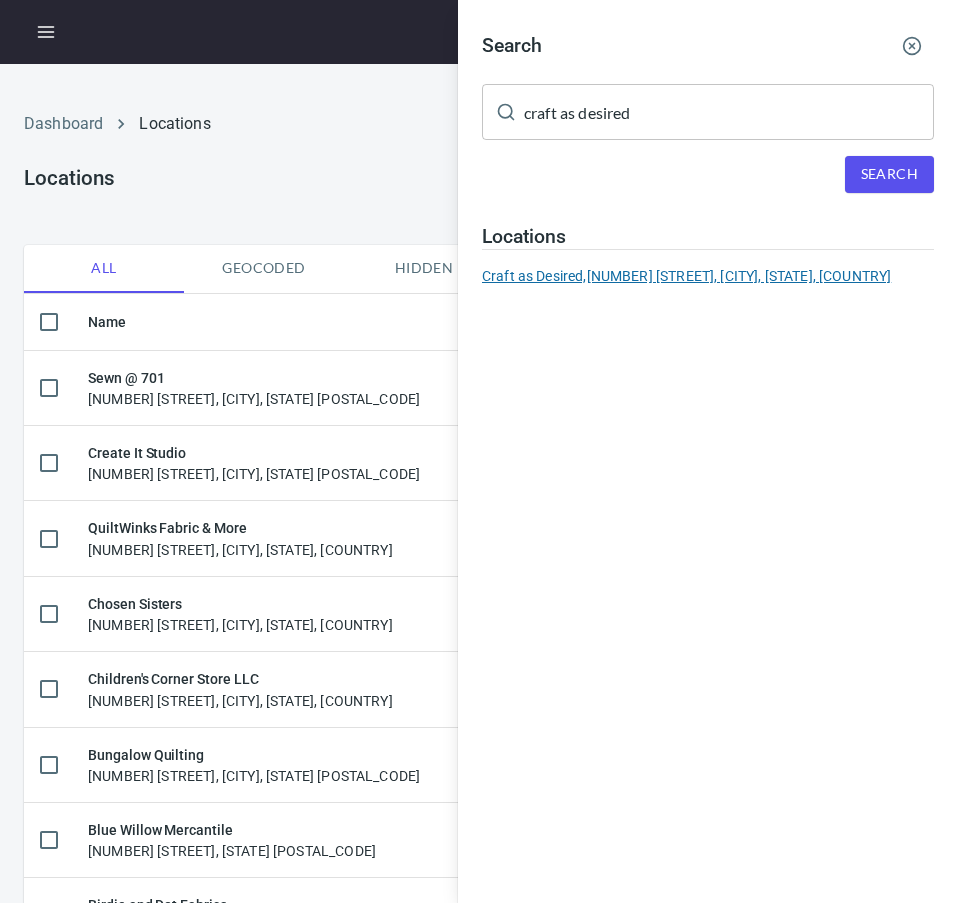 click on "Craft as Desired, [NUMBER] [STREET], [CITY], [STATE] [POSTAL_CODE], [COUNTRY]" at bounding box center [708, 276] 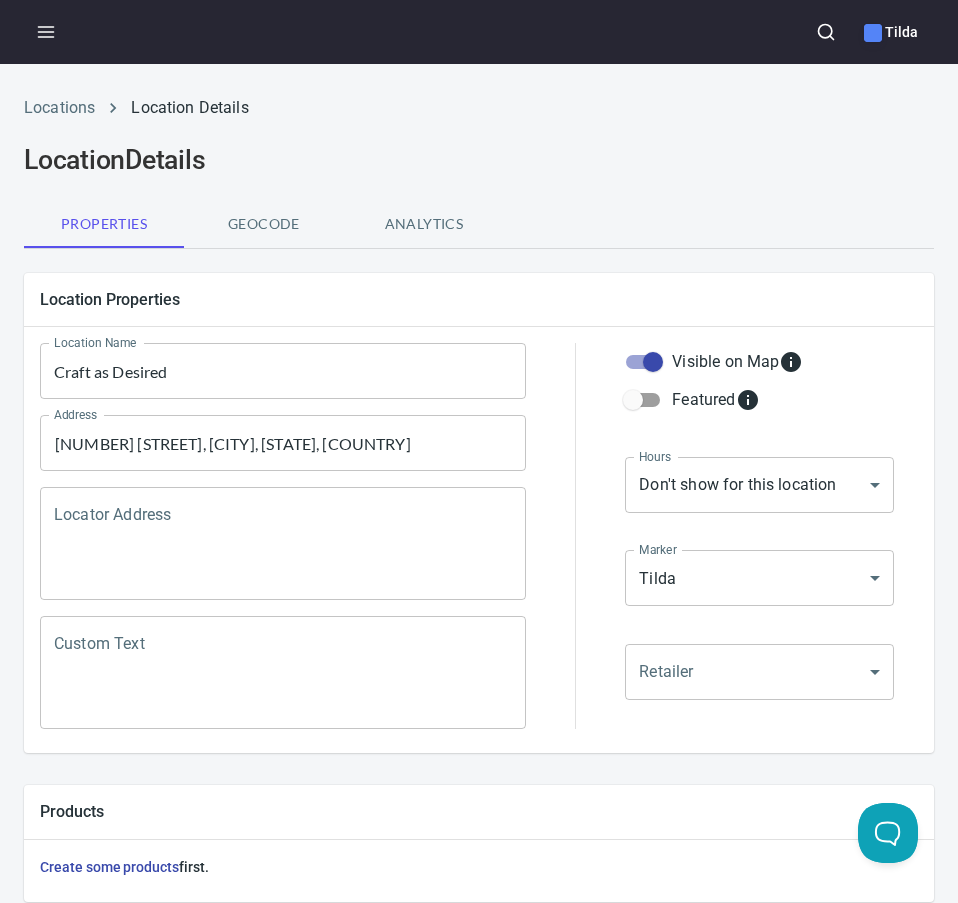 scroll, scrollTop: 609, scrollLeft: 0, axis: vertical 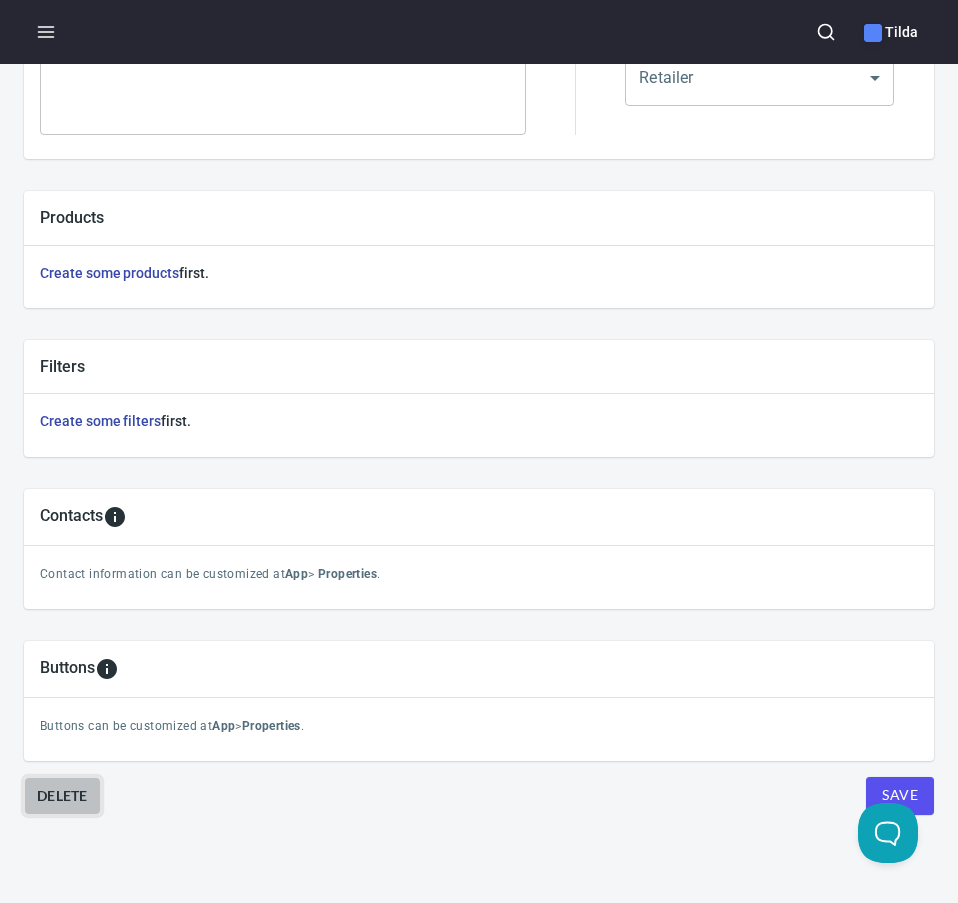 click on "Delete" at bounding box center [62, 796] 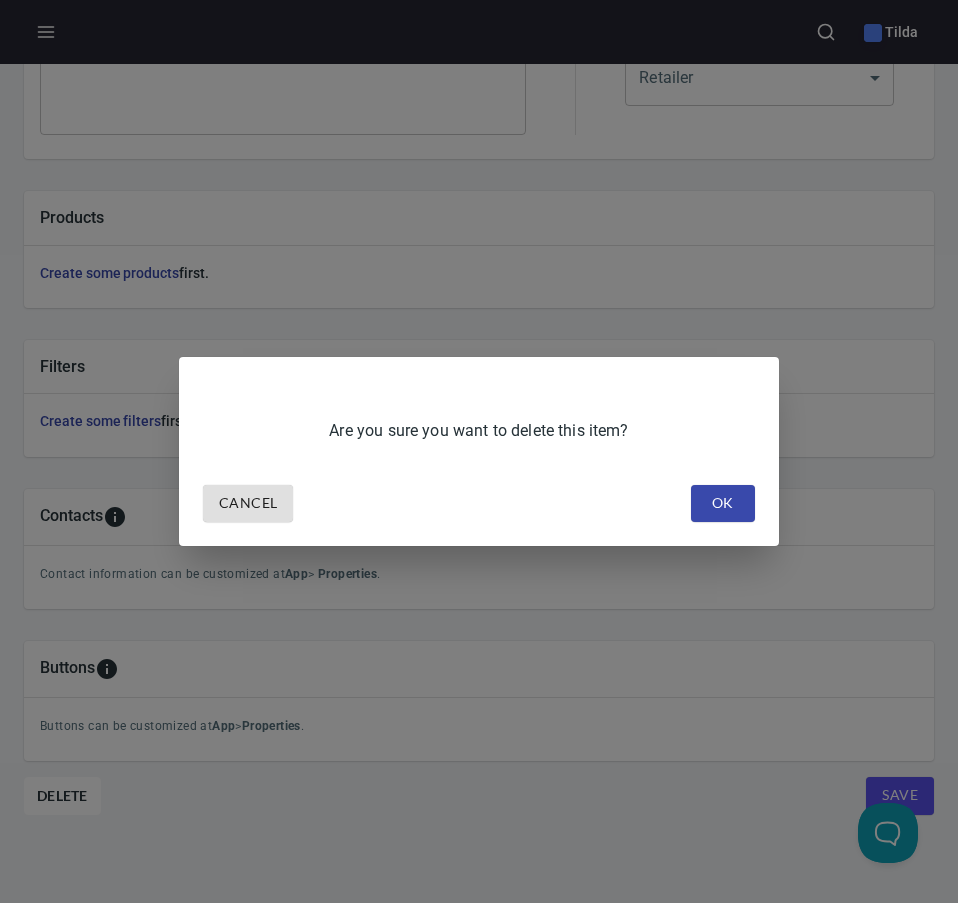 click on "OK" at bounding box center [723, 503] 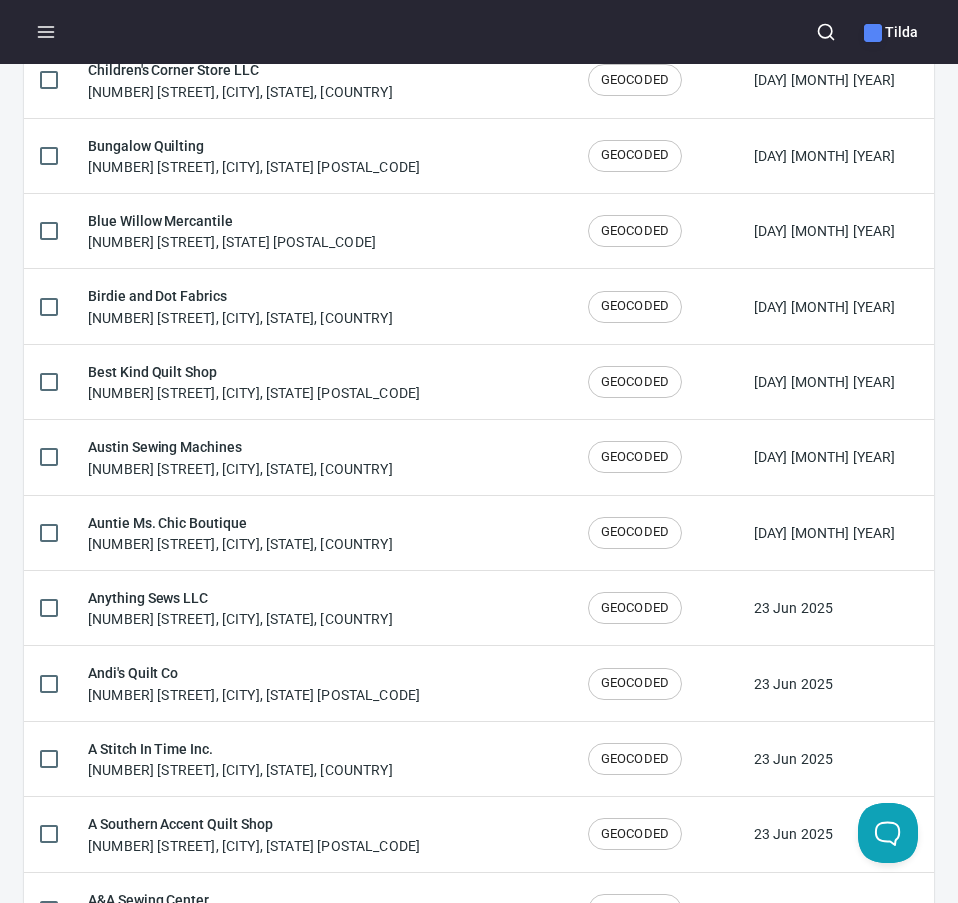 scroll, scrollTop: 0, scrollLeft: 0, axis: both 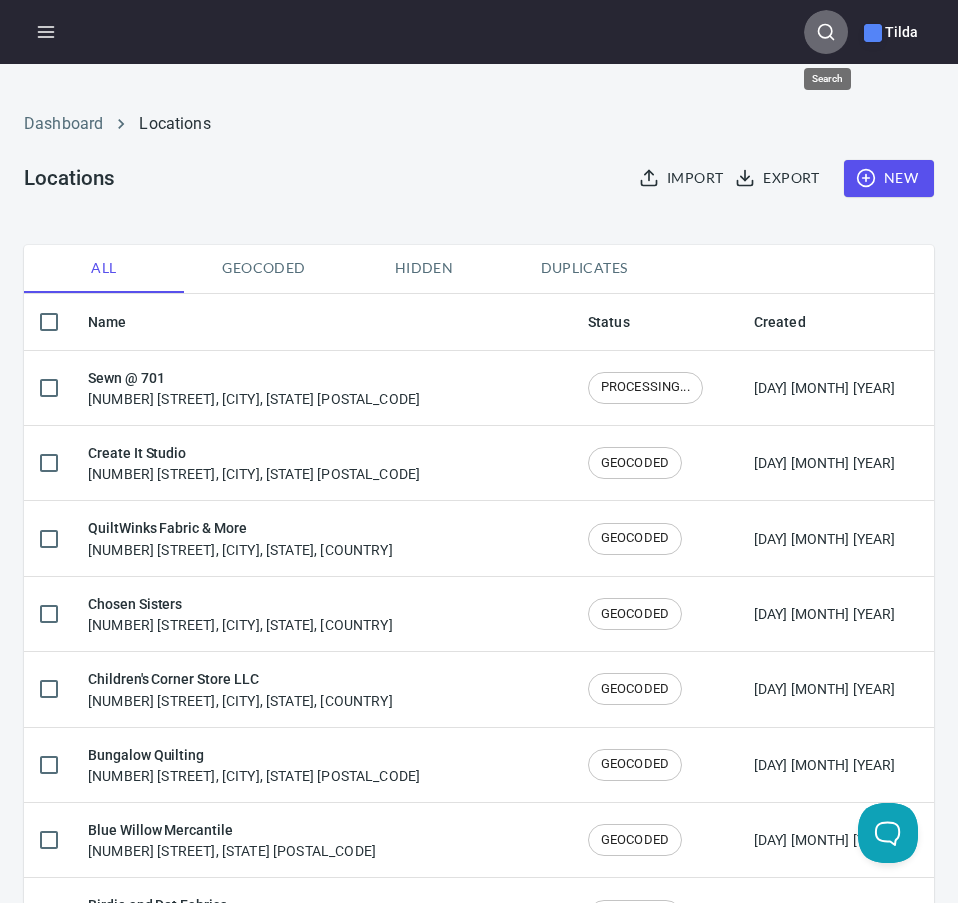 click at bounding box center (826, 32) 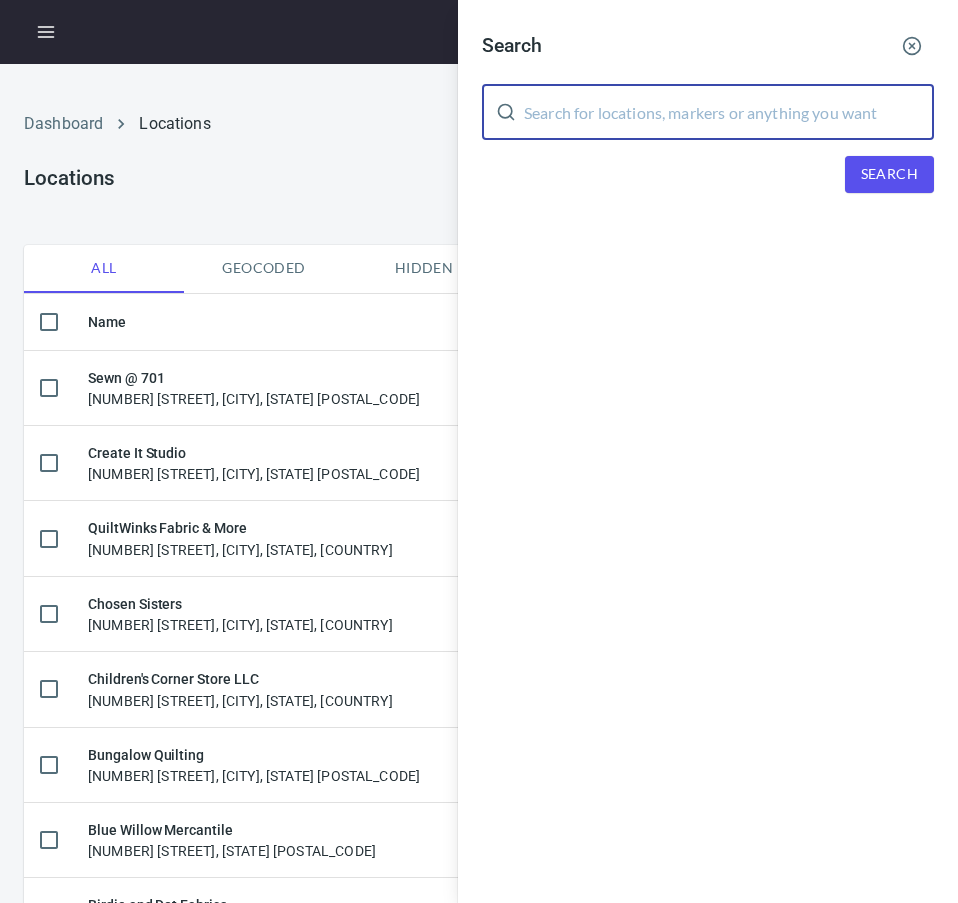 click at bounding box center (729, 112) 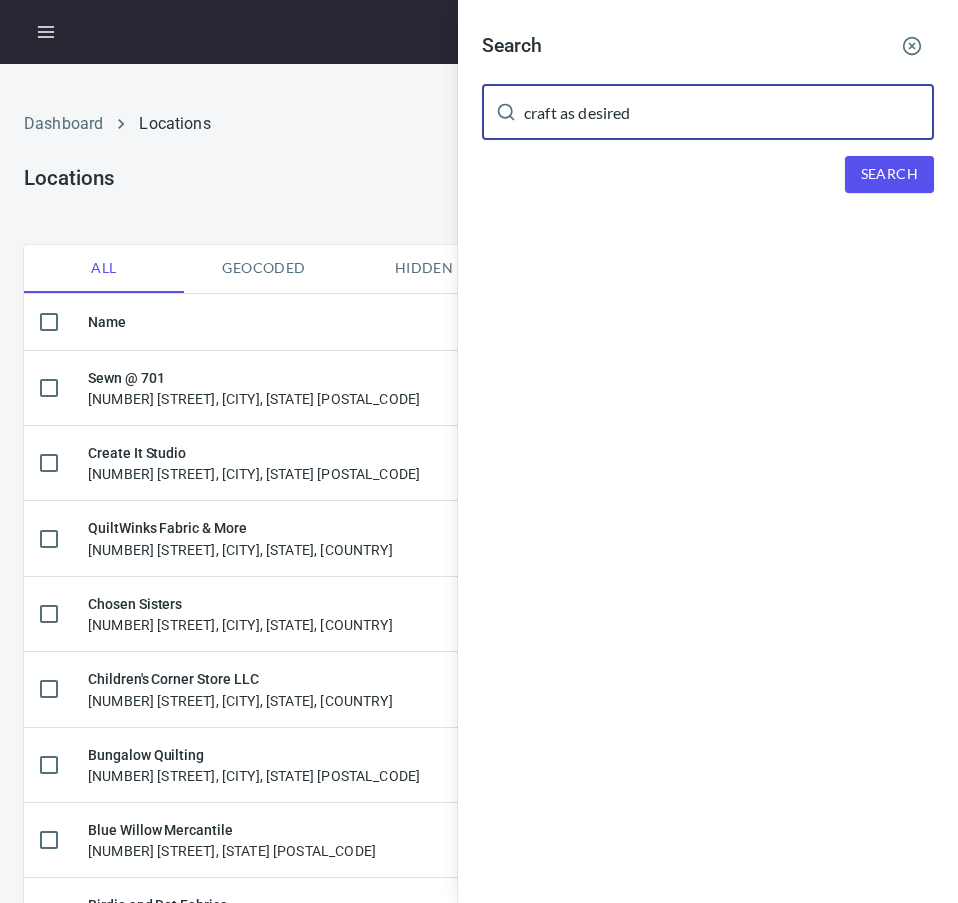 type on "craft as desired" 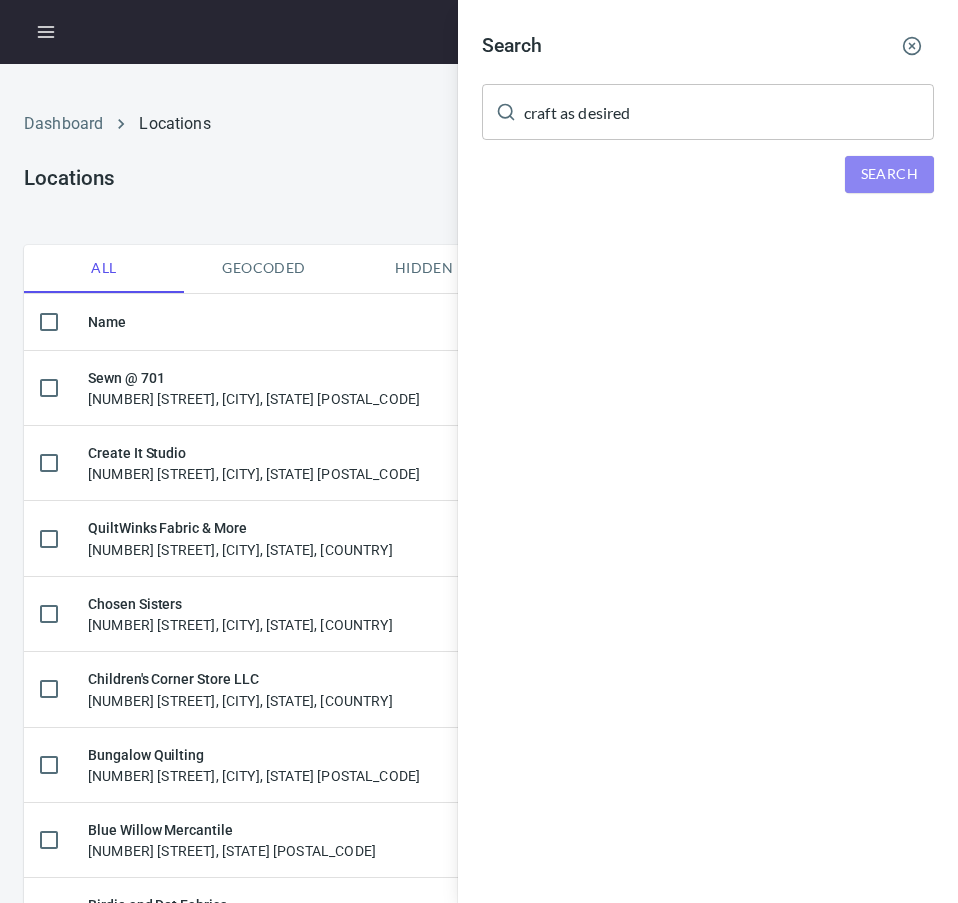 click on "Search" at bounding box center [889, 174] 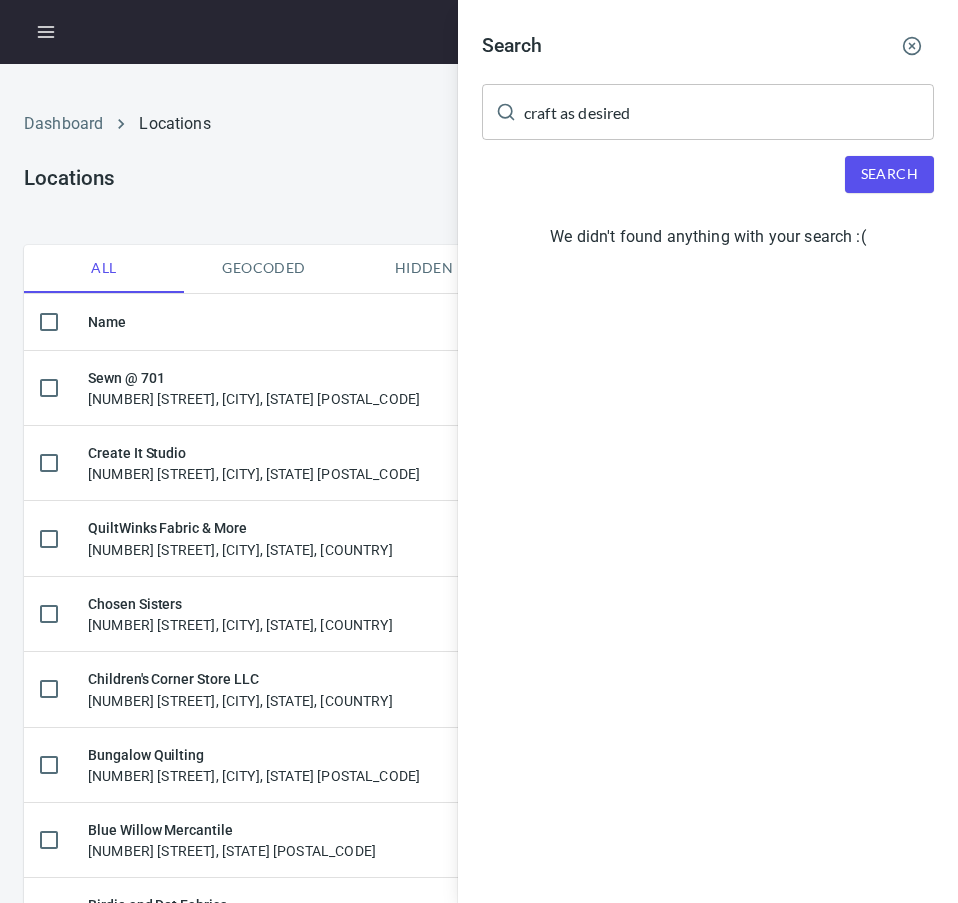click at bounding box center (479, 451) 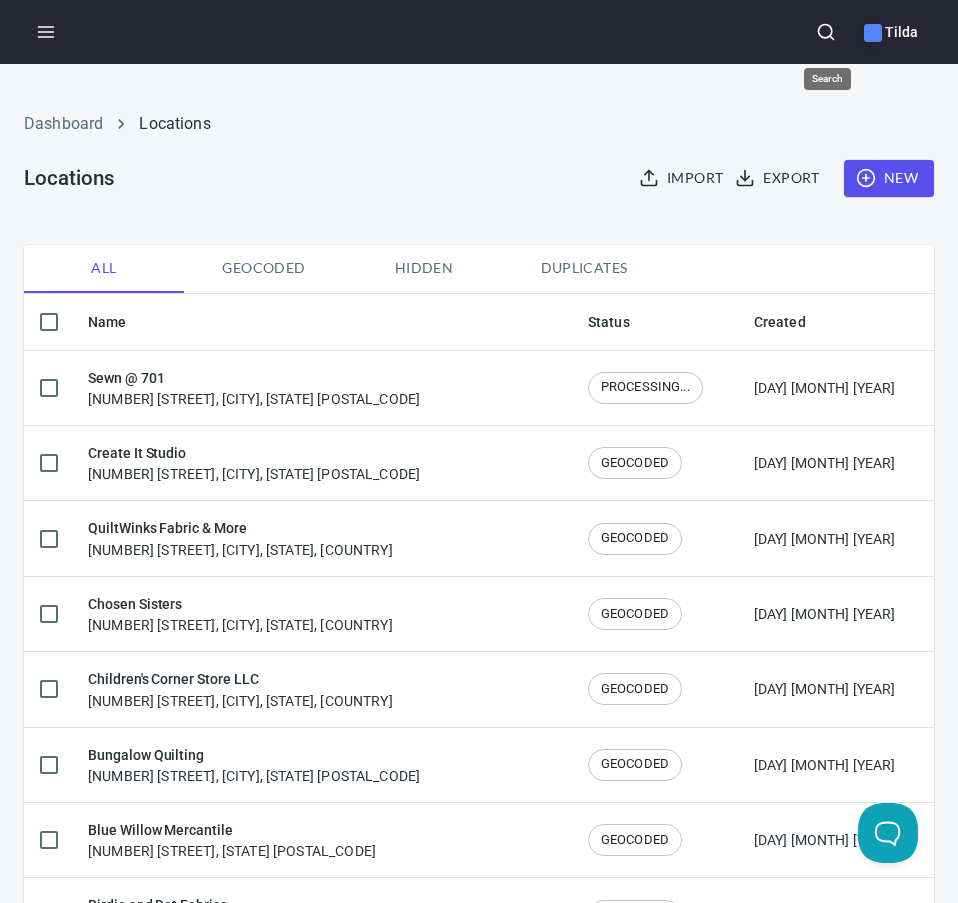 click at bounding box center (826, 32) 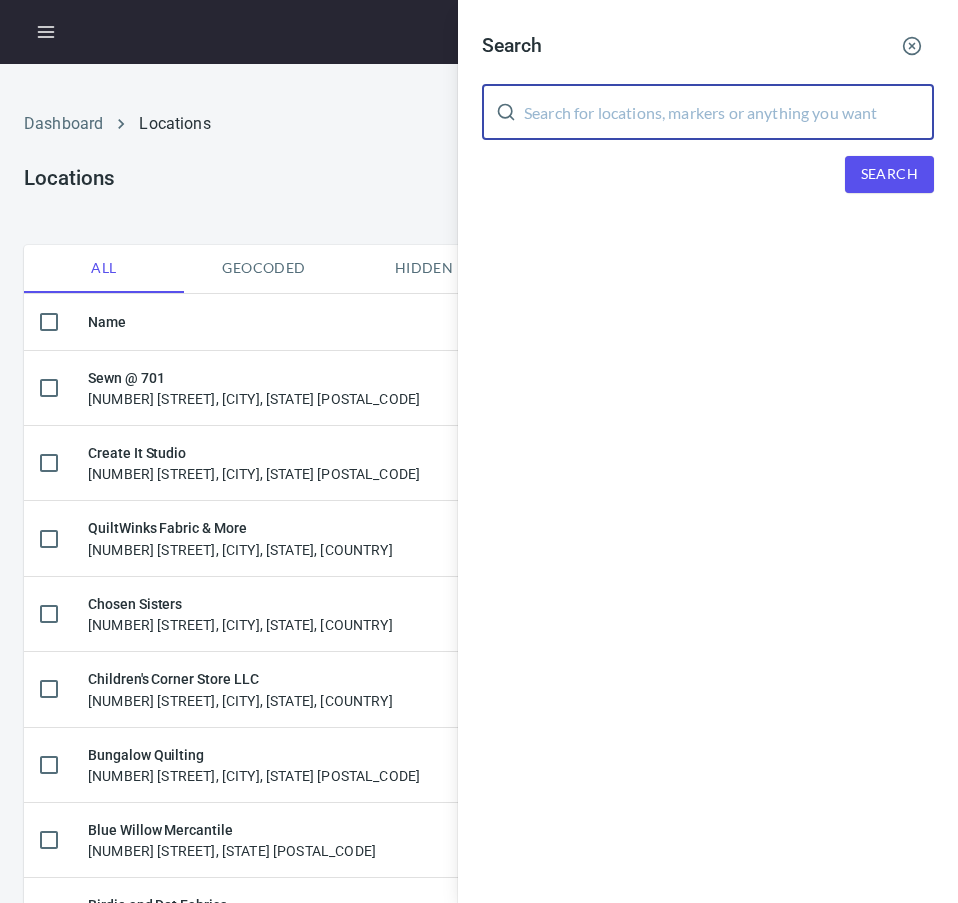 click at bounding box center (729, 112) 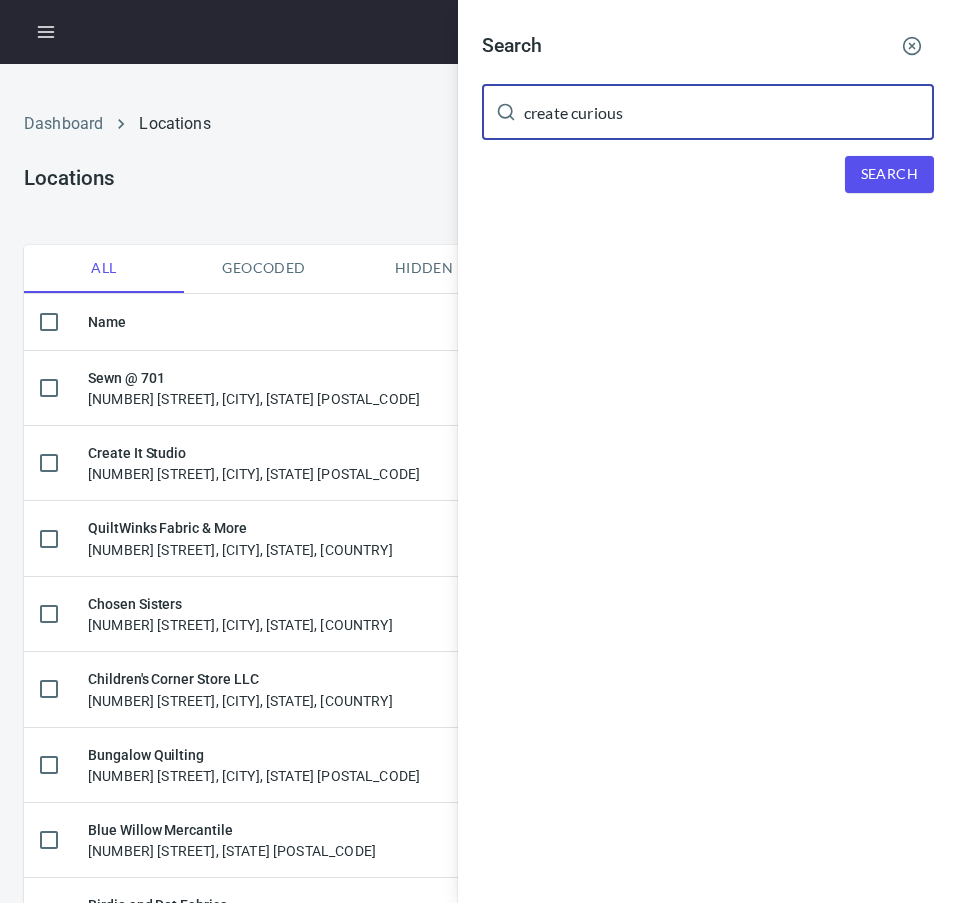 type on "create curious" 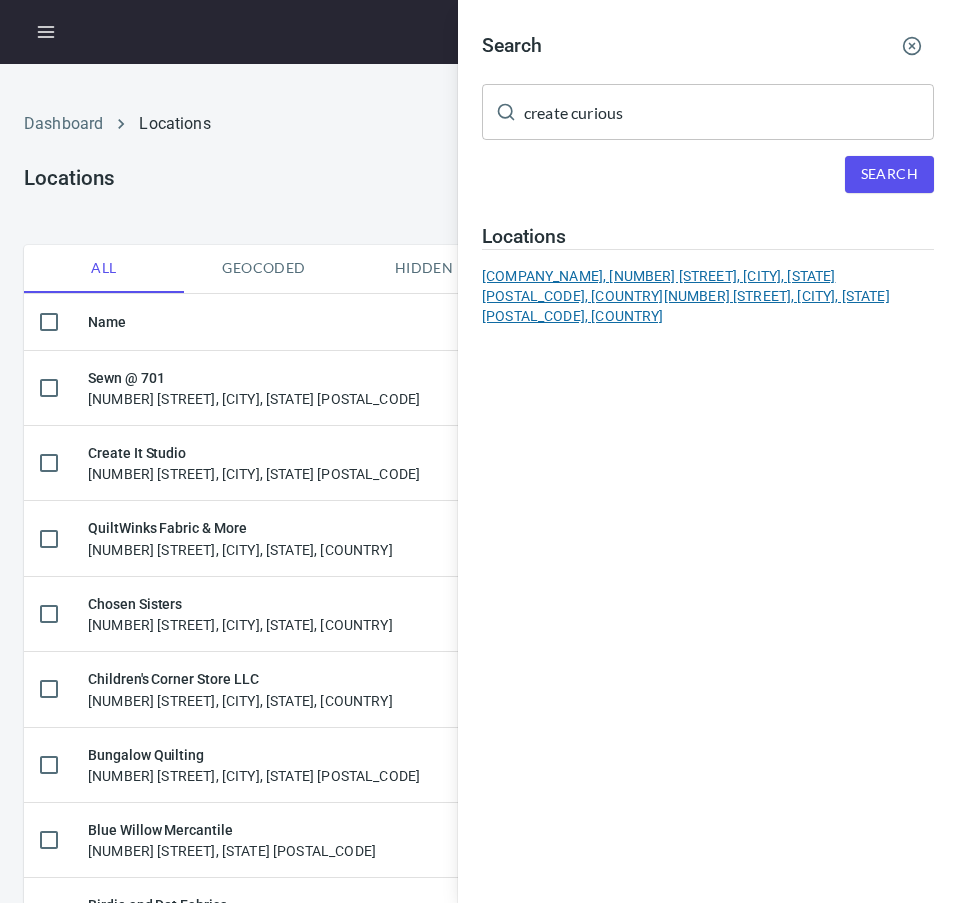 click on "[COMPANY_NAME], [NUMBER] [STREET], [CITY], [STATE] [POSTAL_CODE], [COUNTRY]" at bounding box center (708, 296) 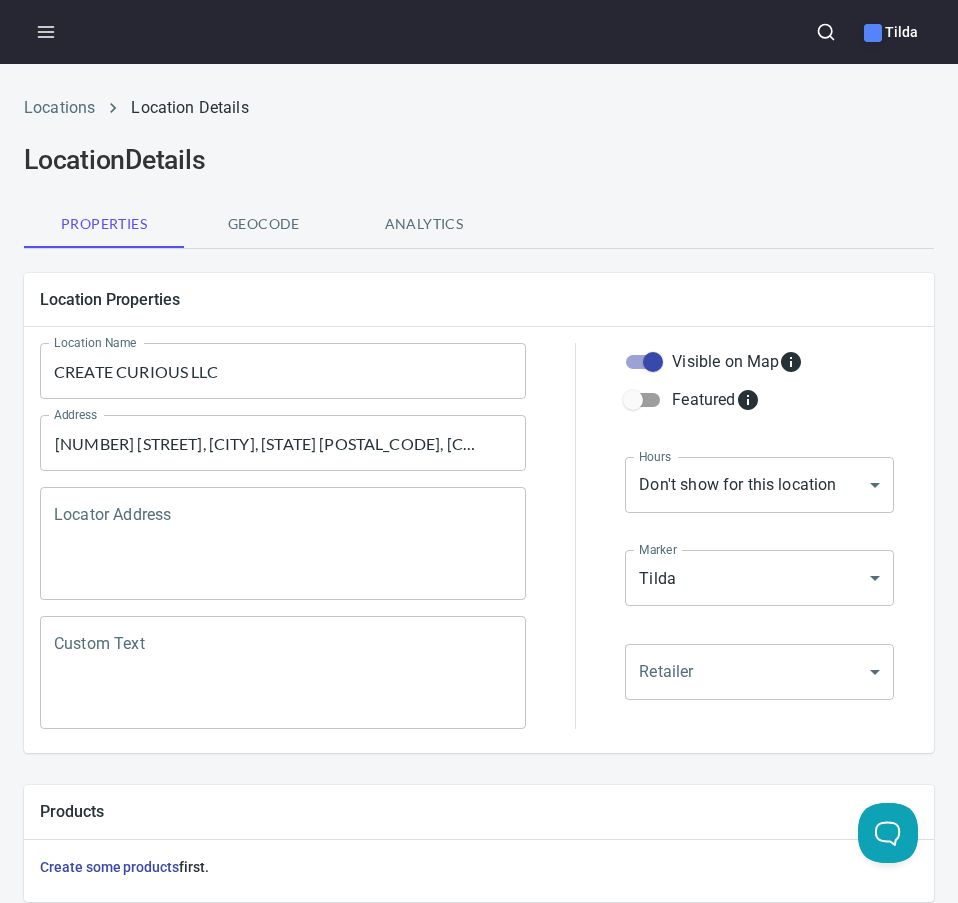 scroll, scrollTop: 609, scrollLeft: 0, axis: vertical 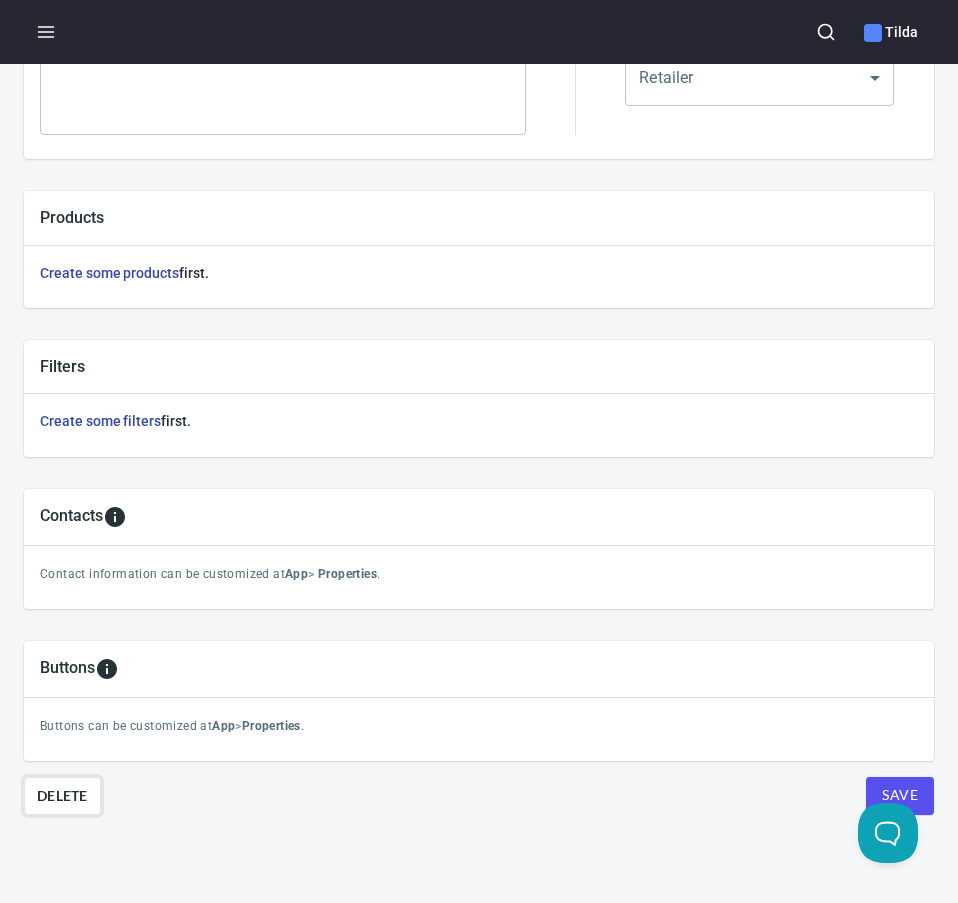 click on "Delete" at bounding box center (62, 796) 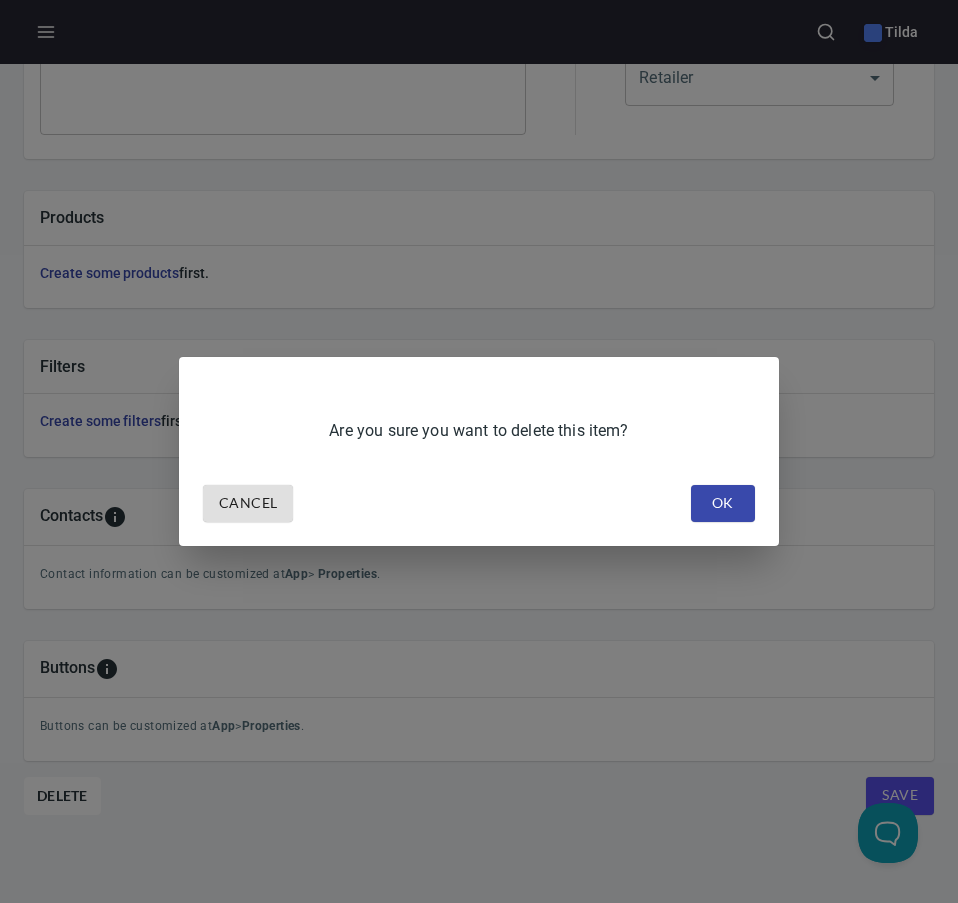 click on "OK" at bounding box center [723, 503] 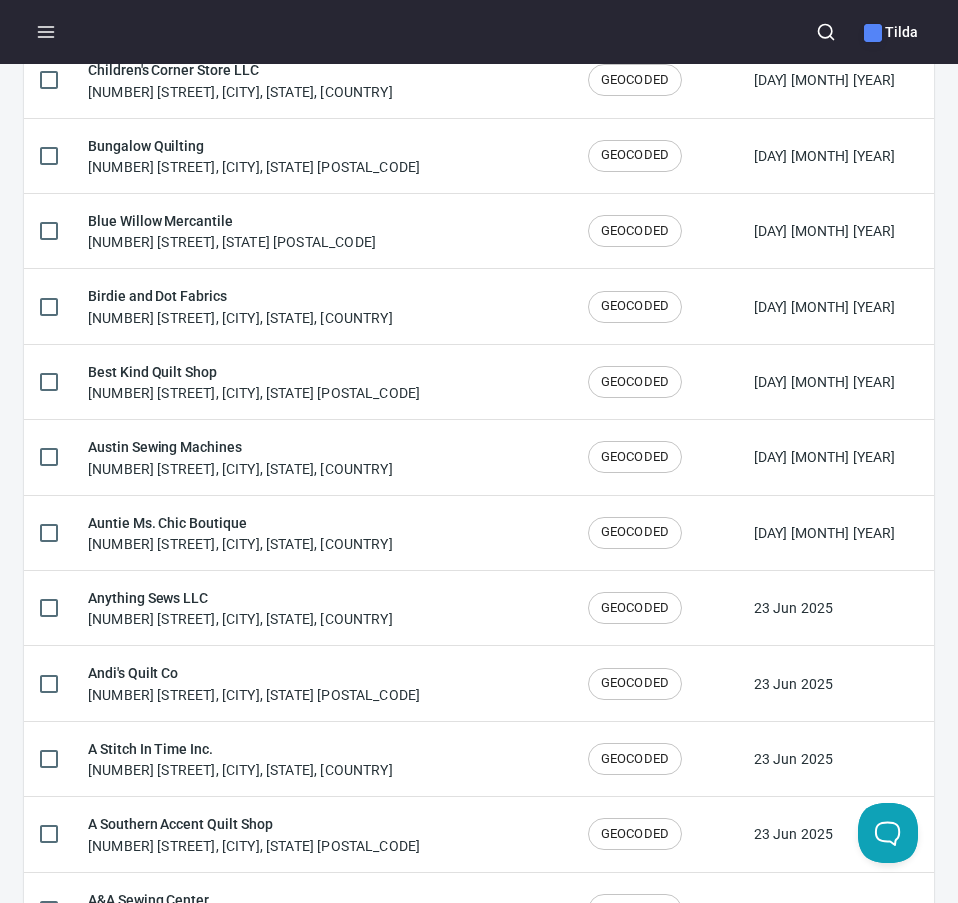 scroll, scrollTop: 0, scrollLeft: 0, axis: both 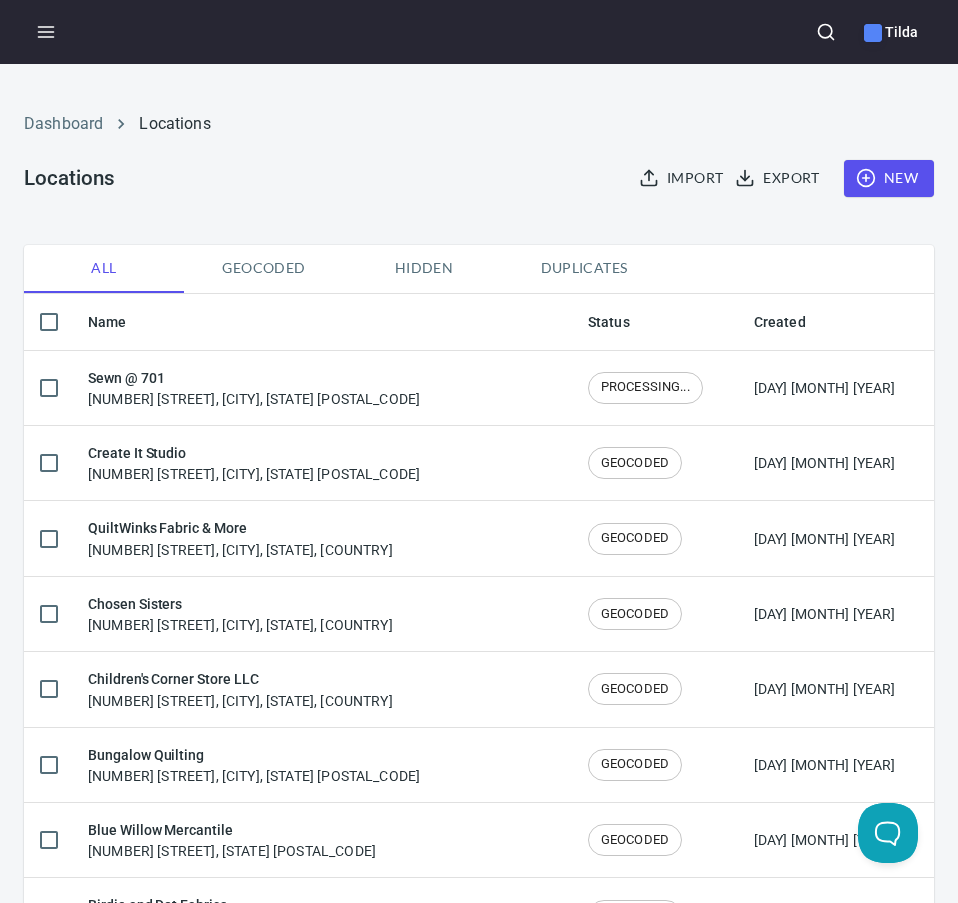 click on "Tilda" at bounding box center (479, 32) 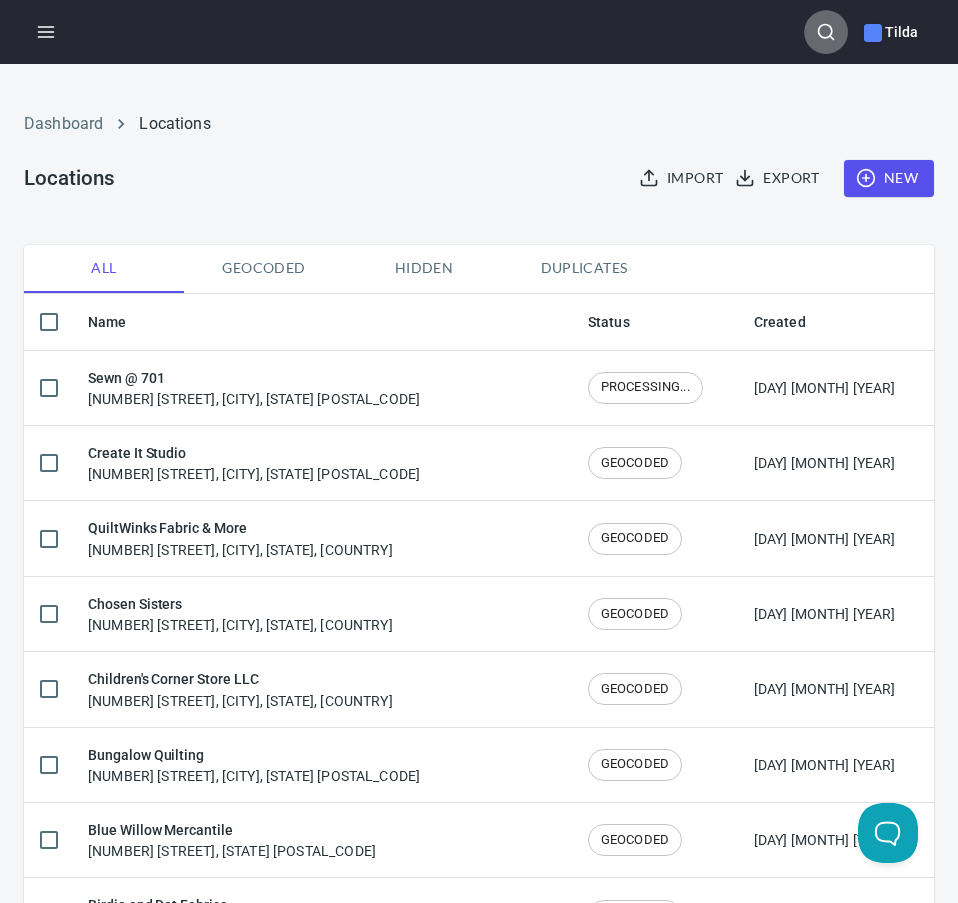 click at bounding box center (826, 32) 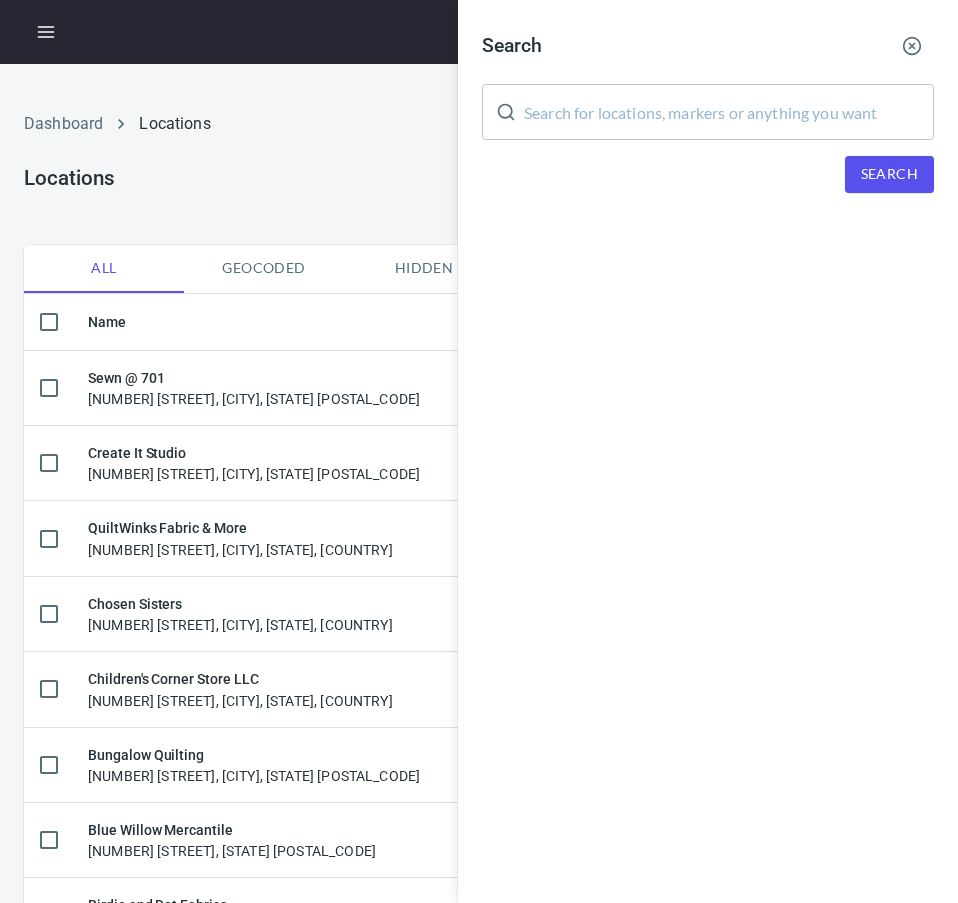 click at bounding box center [729, 112] 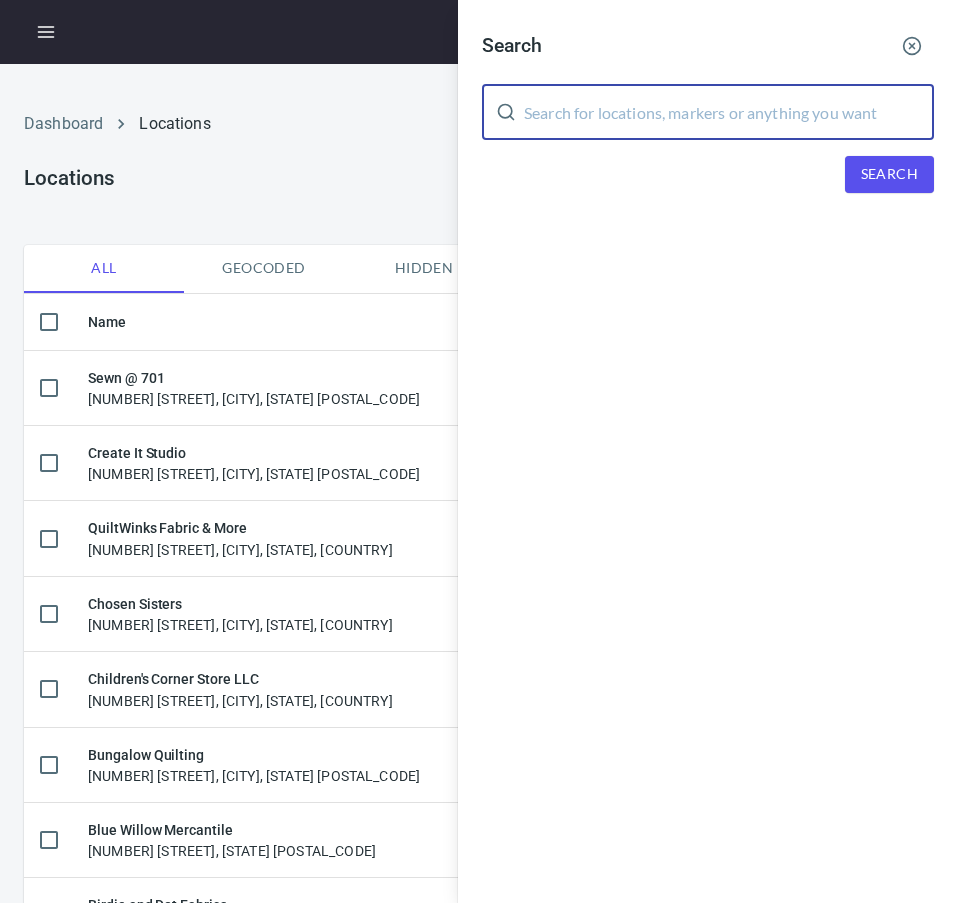 paste on "[NUMBER] [STREET]" 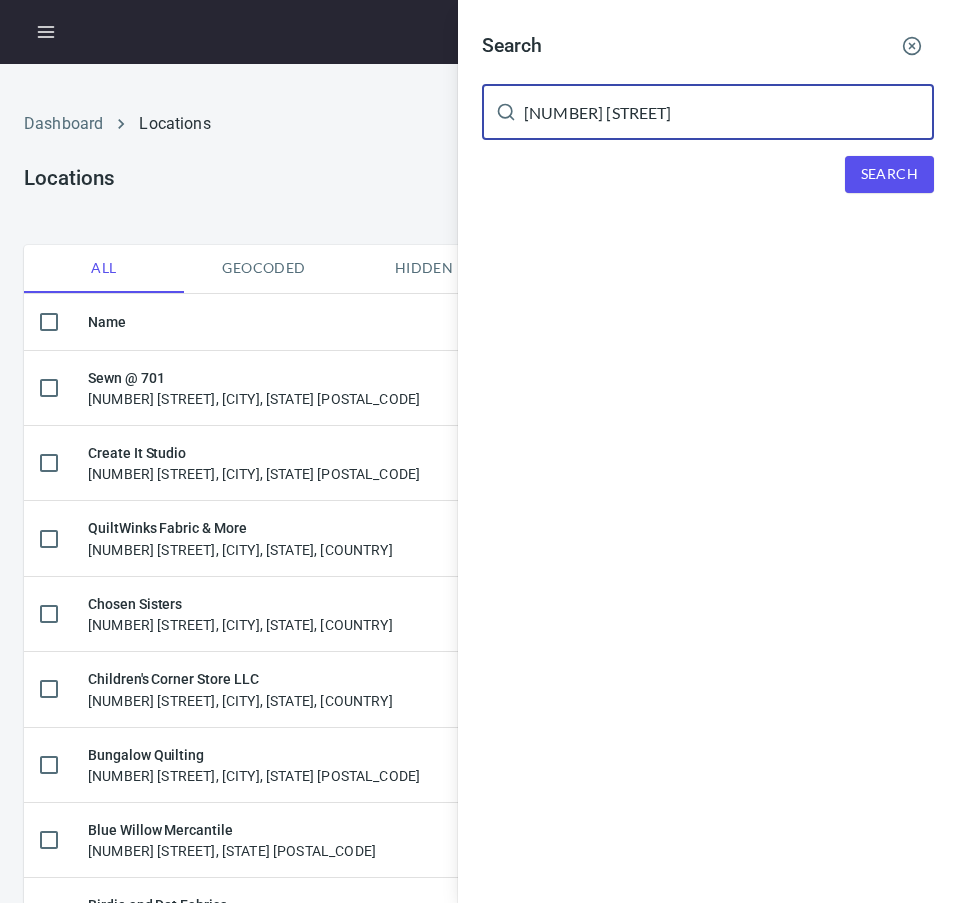 click on "[NUMBER] [STREET]" at bounding box center [729, 112] 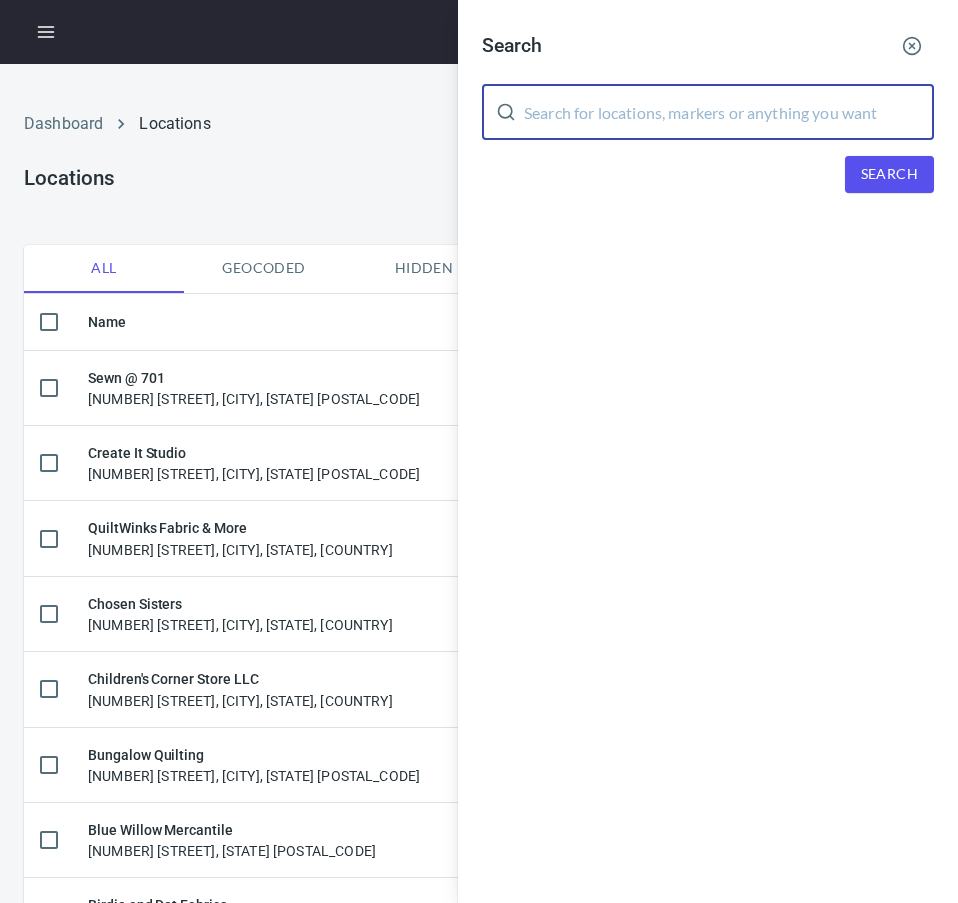 click at bounding box center (729, 112) 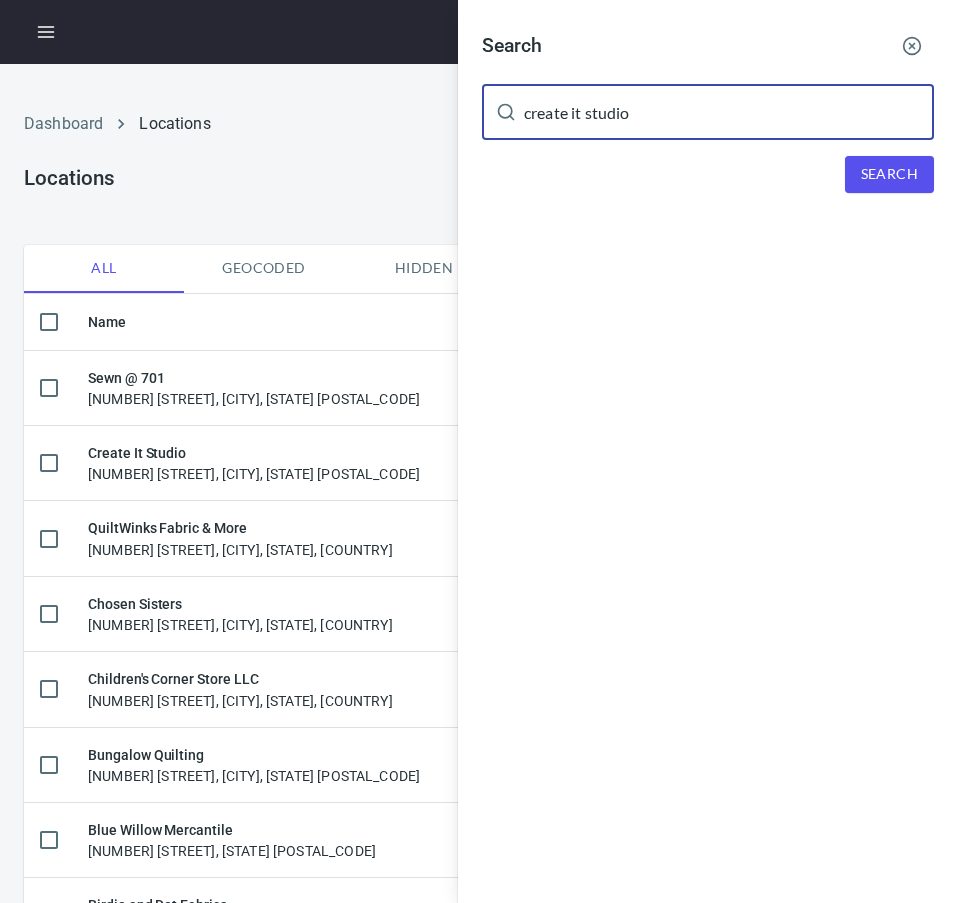click on "Search" at bounding box center [889, 174] 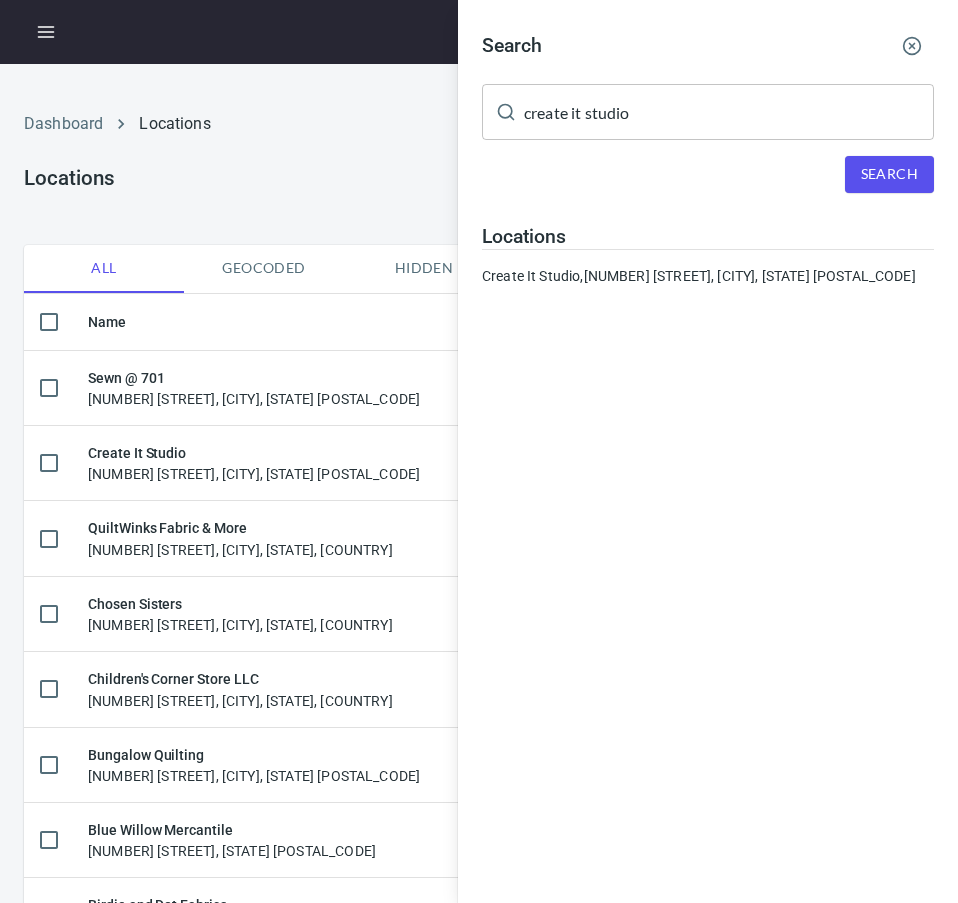 click on "create it studio" at bounding box center (729, 112) 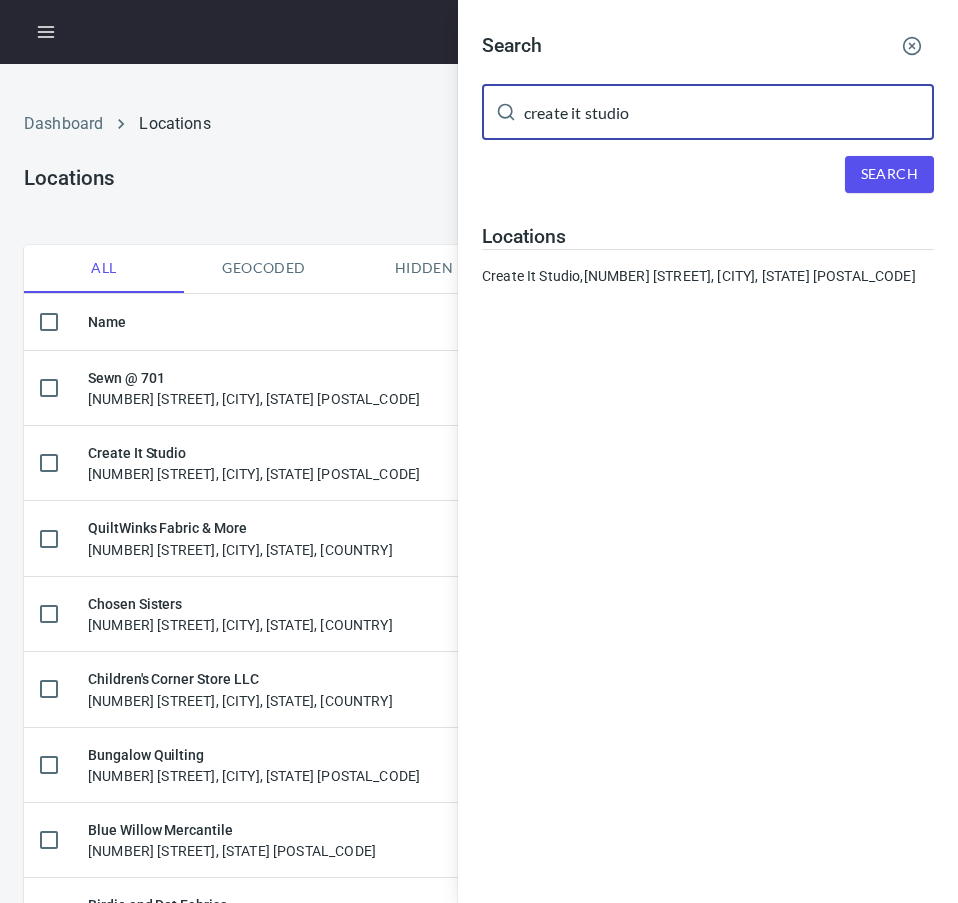 click on "create it studio" at bounding box center [729, 112] 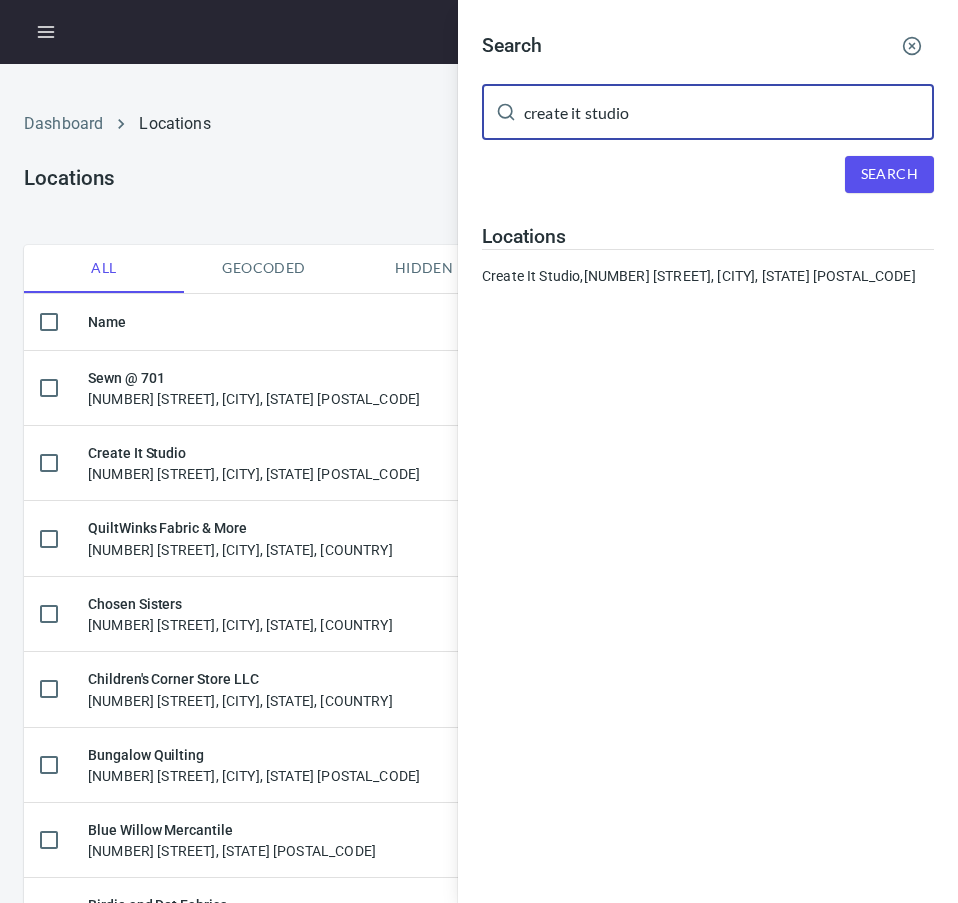 click on "create it studio" at bounding box center [729, 112] 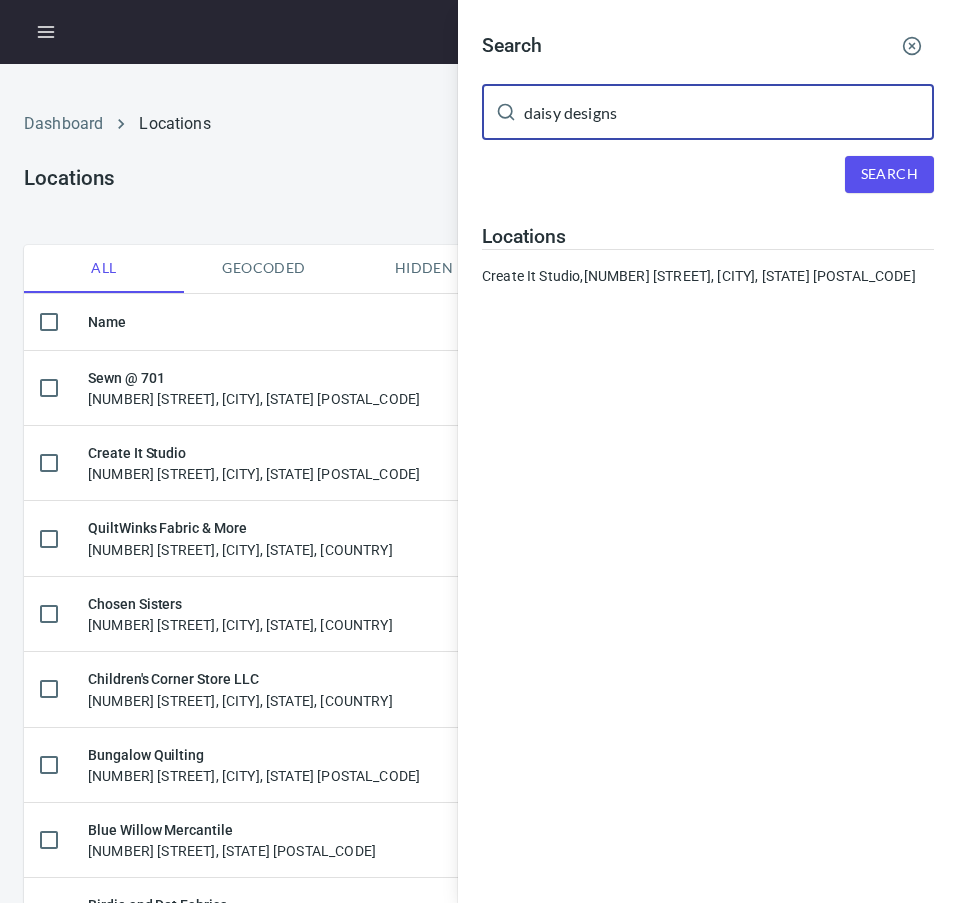 type on "daisy designs" 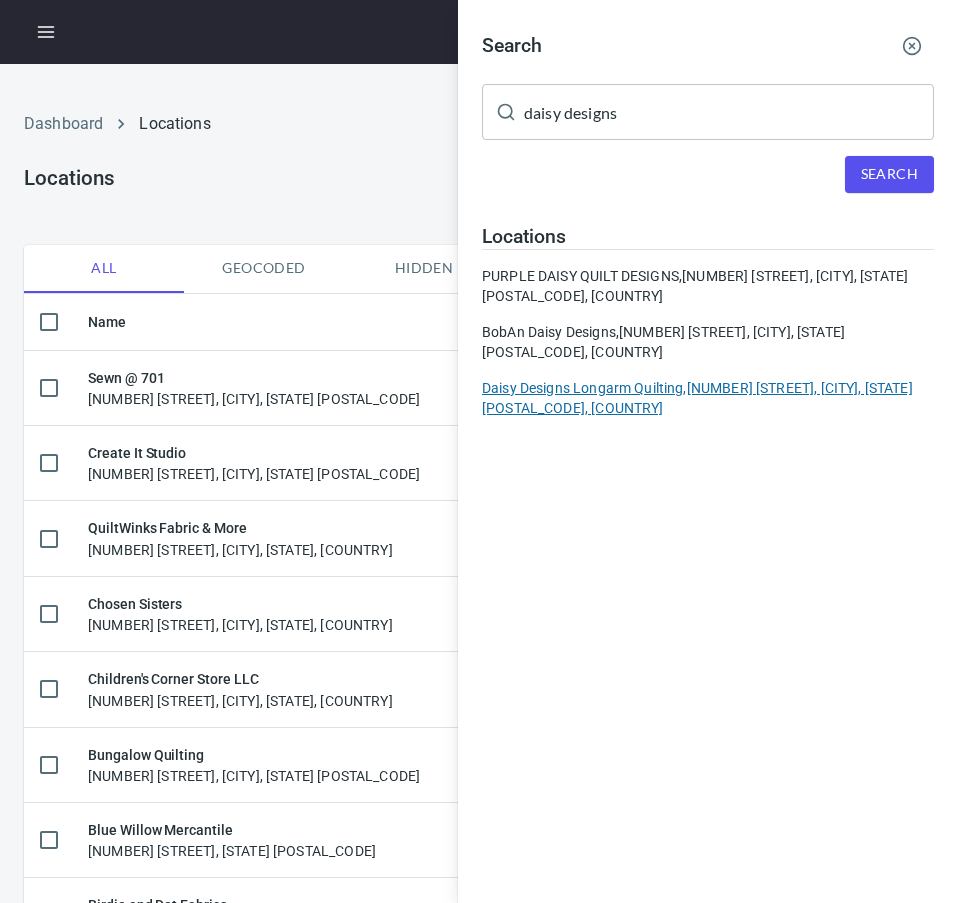 click on "Daisy Designs Longarm Quilting, [NUMBER] [STREET], [CITY], [STATE] [POSTAL_CODE], [COUNTRY]" at bounding box center [708, 398] 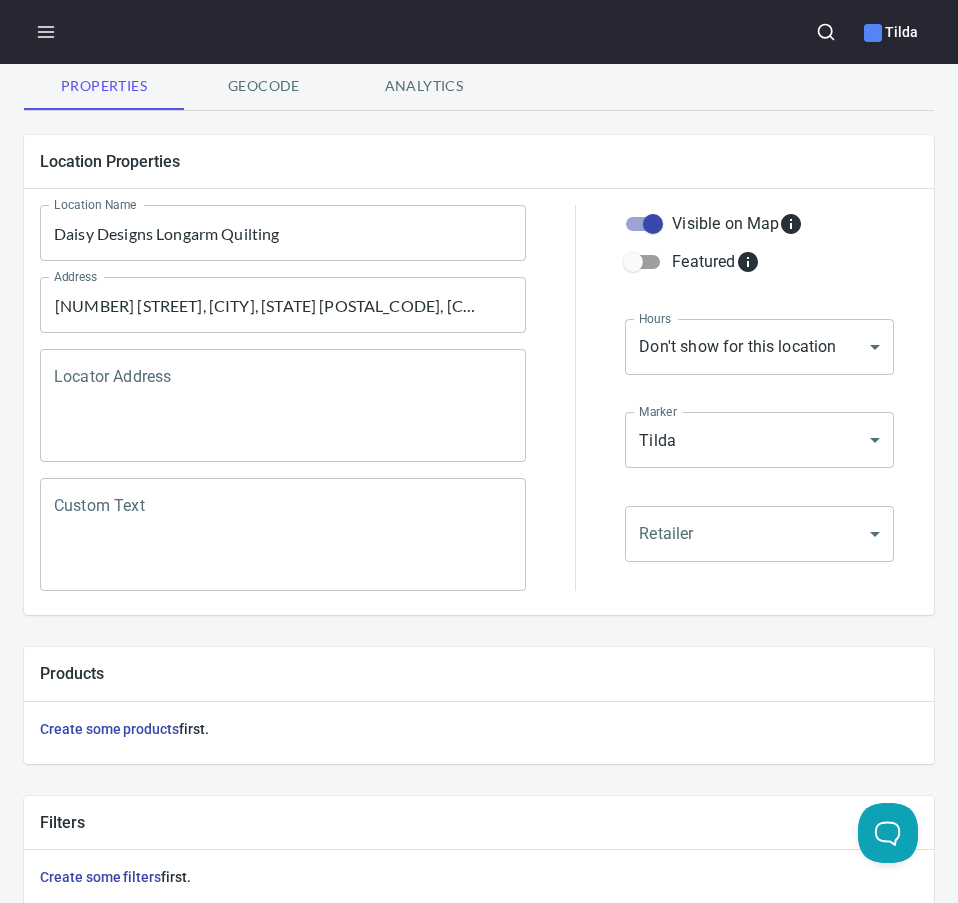scroll, scrollTop: 137, scrollLeft: 0, axis: vertical 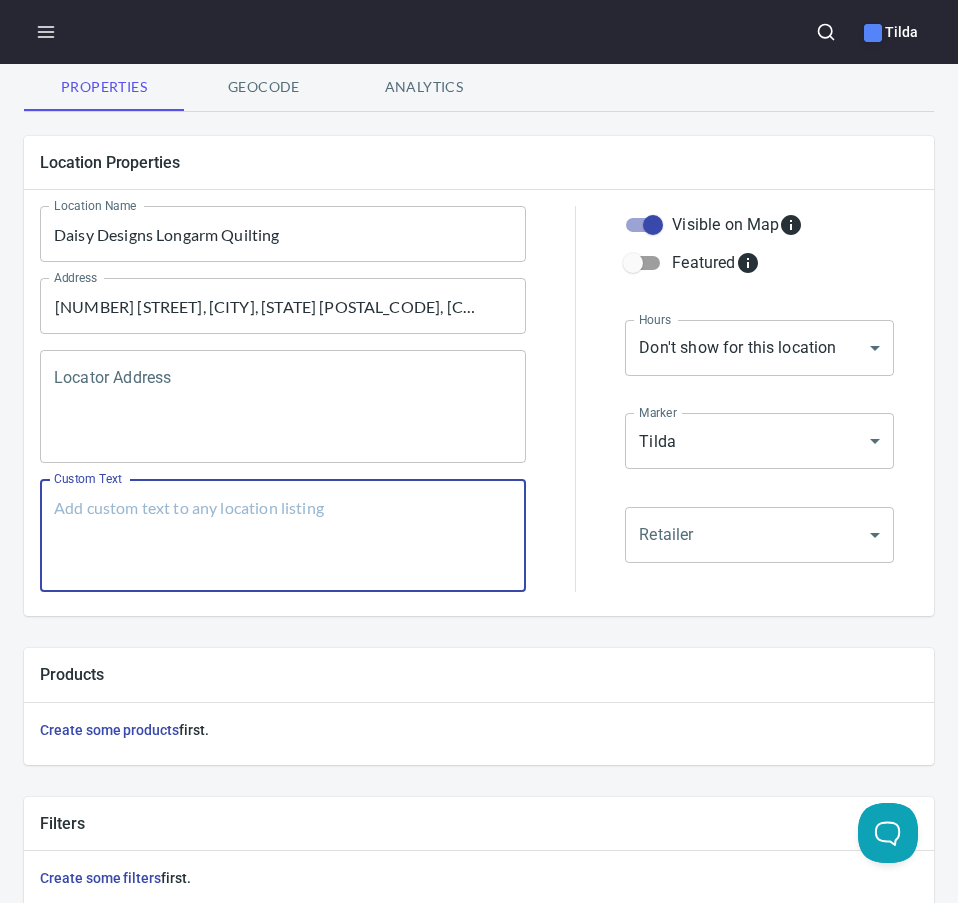 click on "Custom Text" at bounding box center [283, 536] 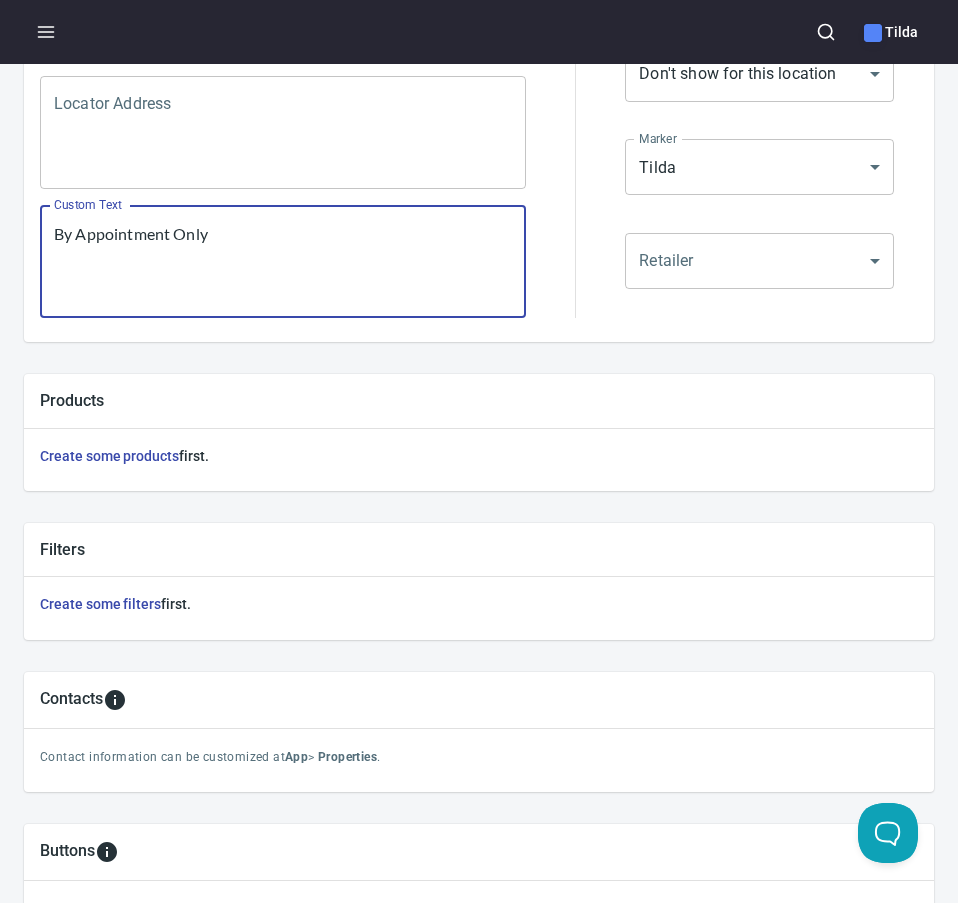 scroll, scrollTop: 609, scrollLeft: 0, axis: vertical 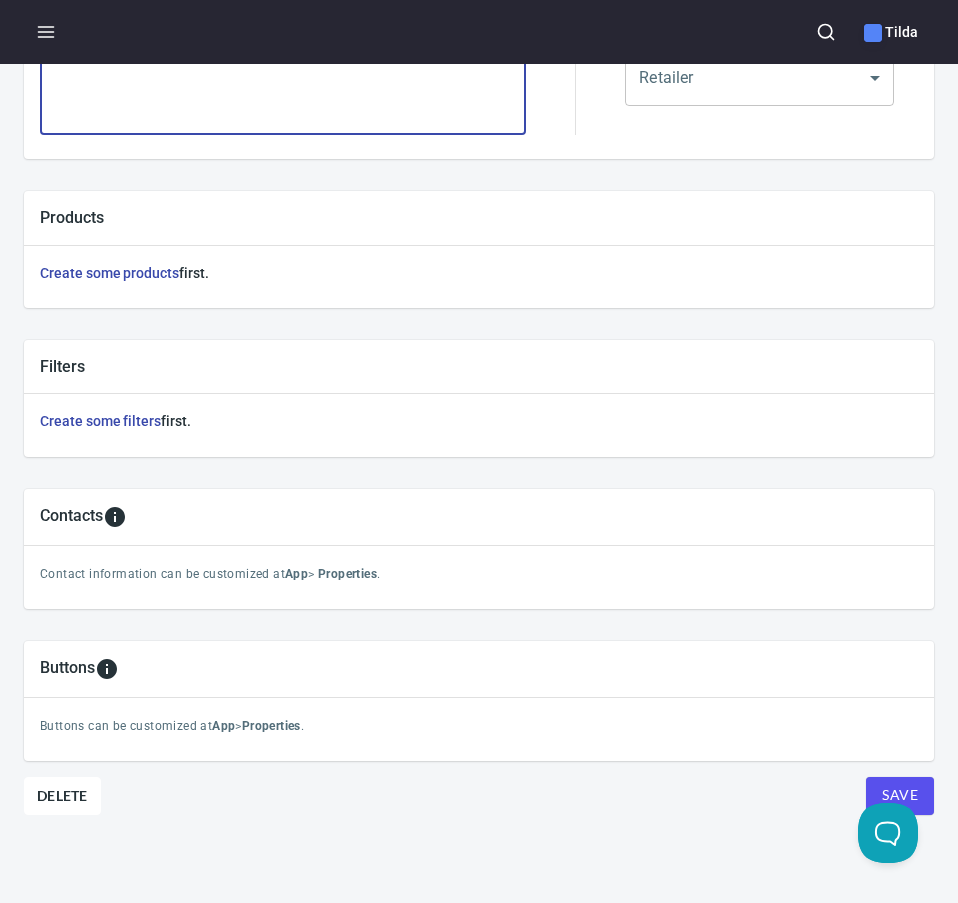 type on "By Appointment Only" 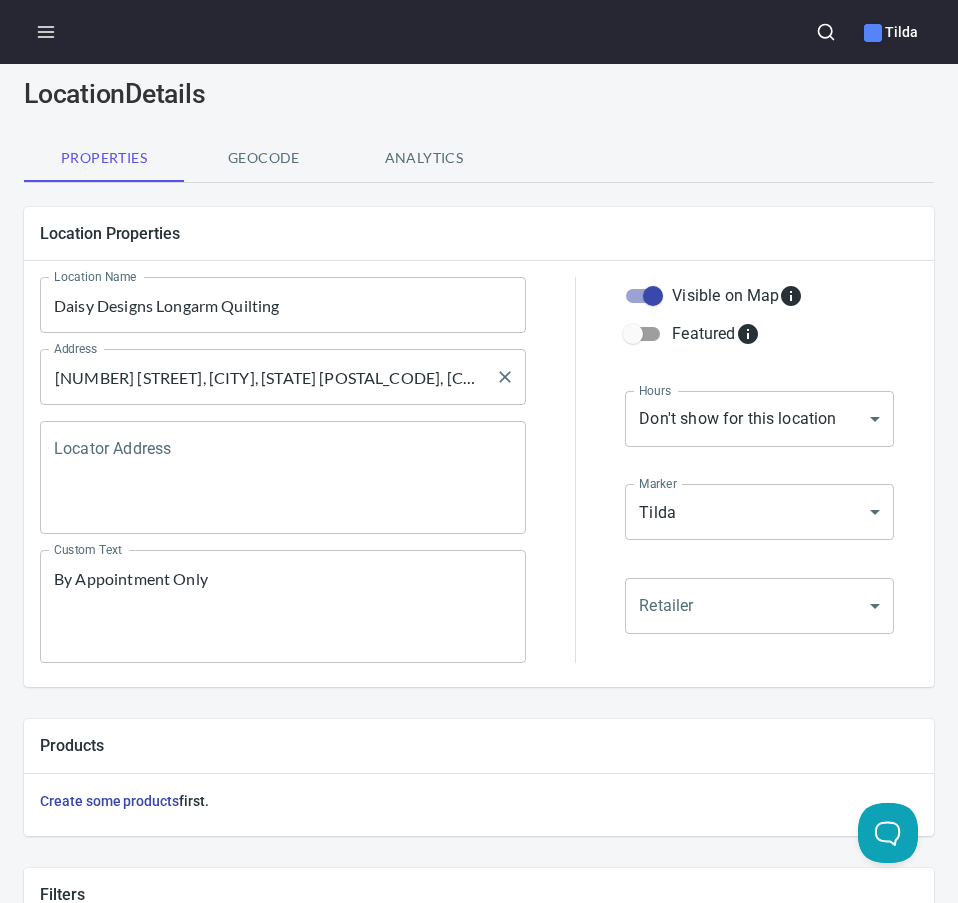 scroll, scrollTop: 0, scrollLeft: 0, axis: both 